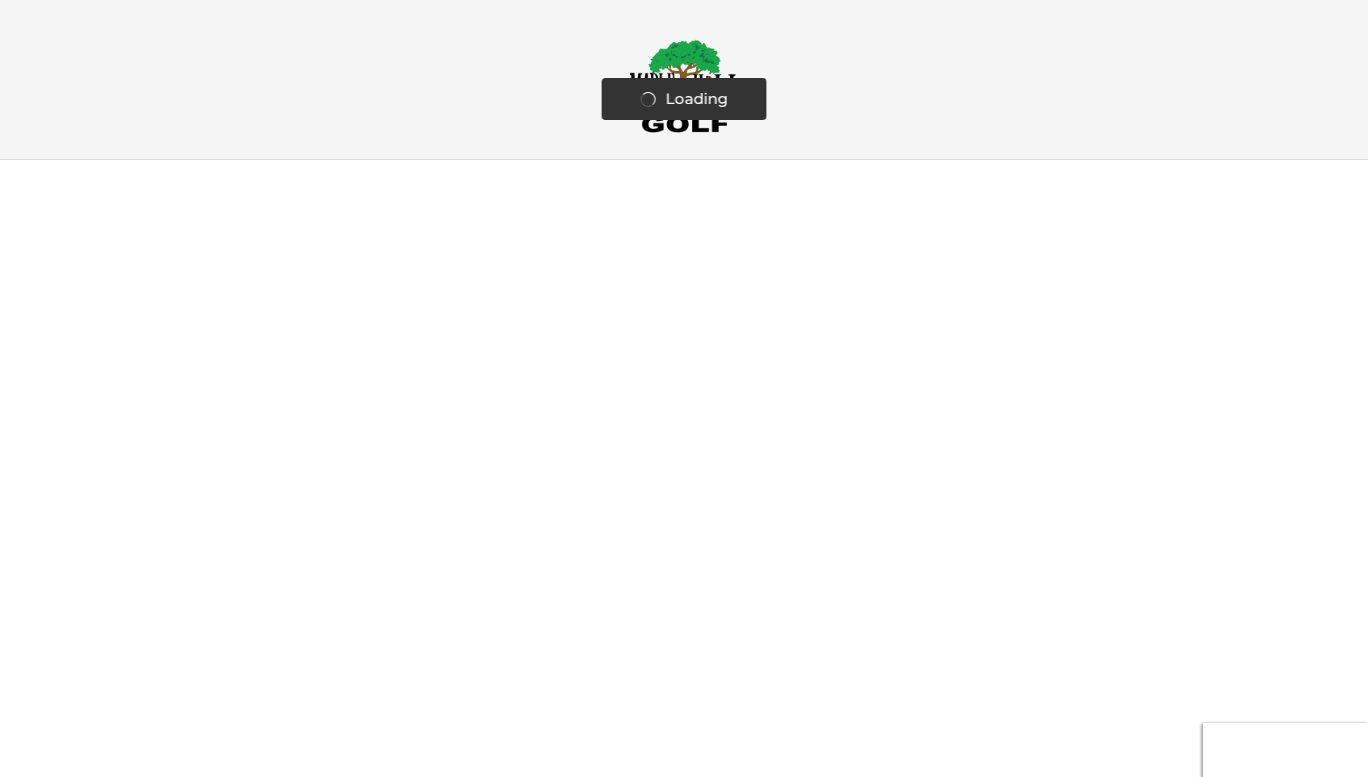 scroll, scrollTop: 0, scrollLeft: 0, axis: both 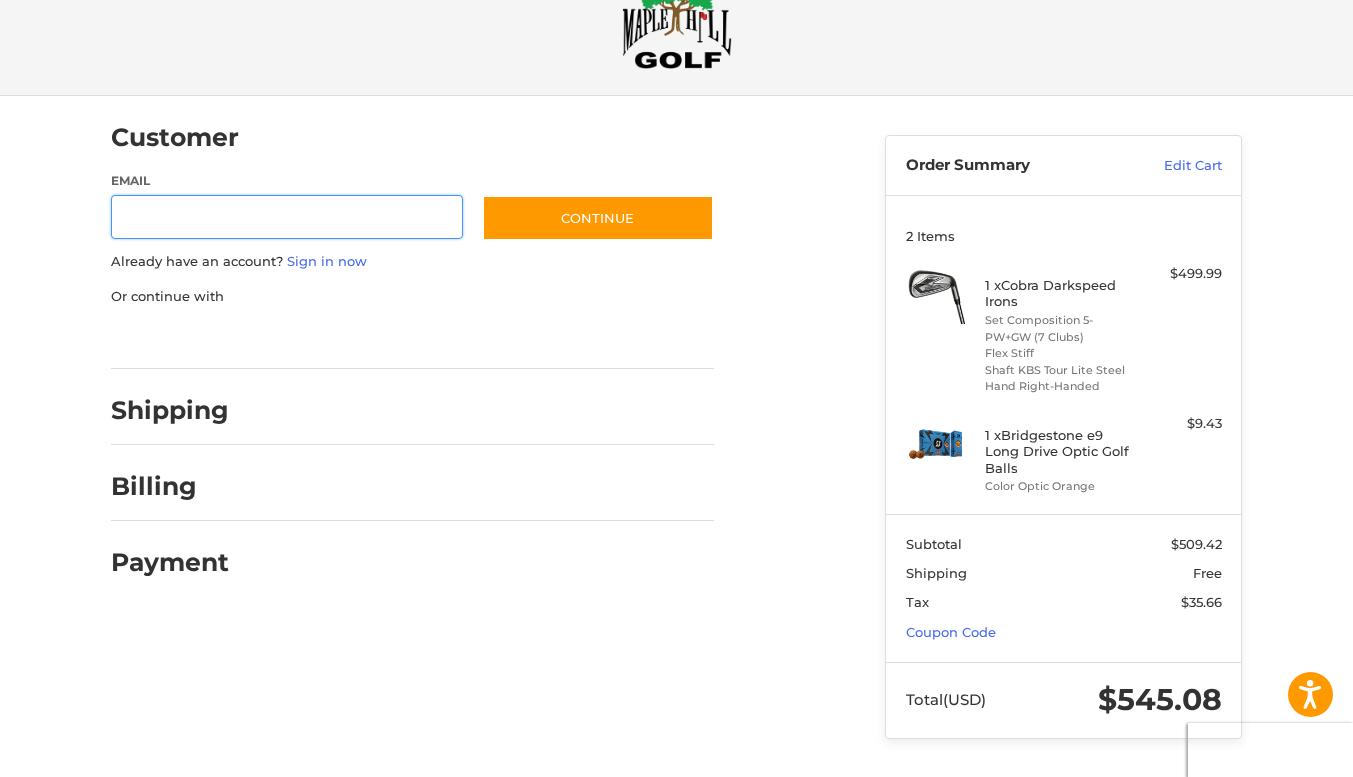 click on "Email" at bounding box center [287, 217] 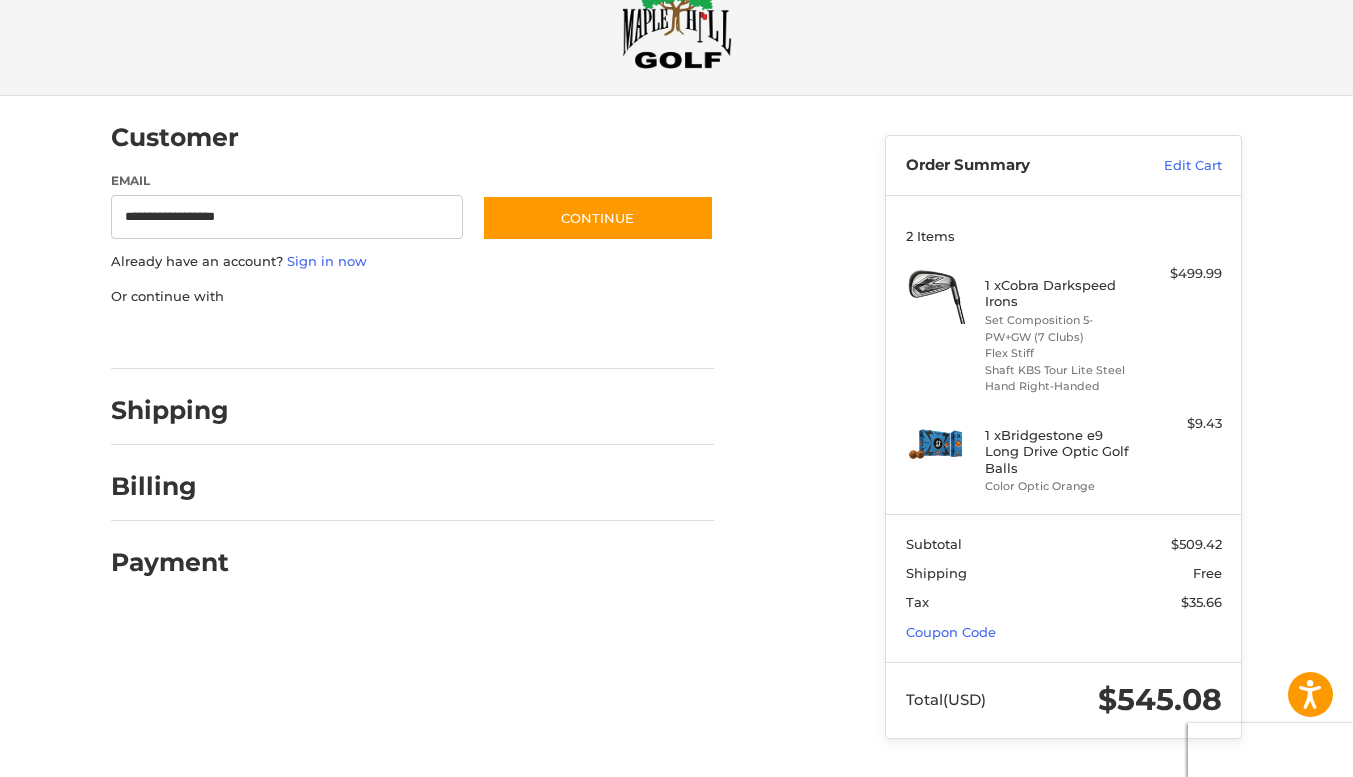 click on "**********" at bounding box center [677, 436] 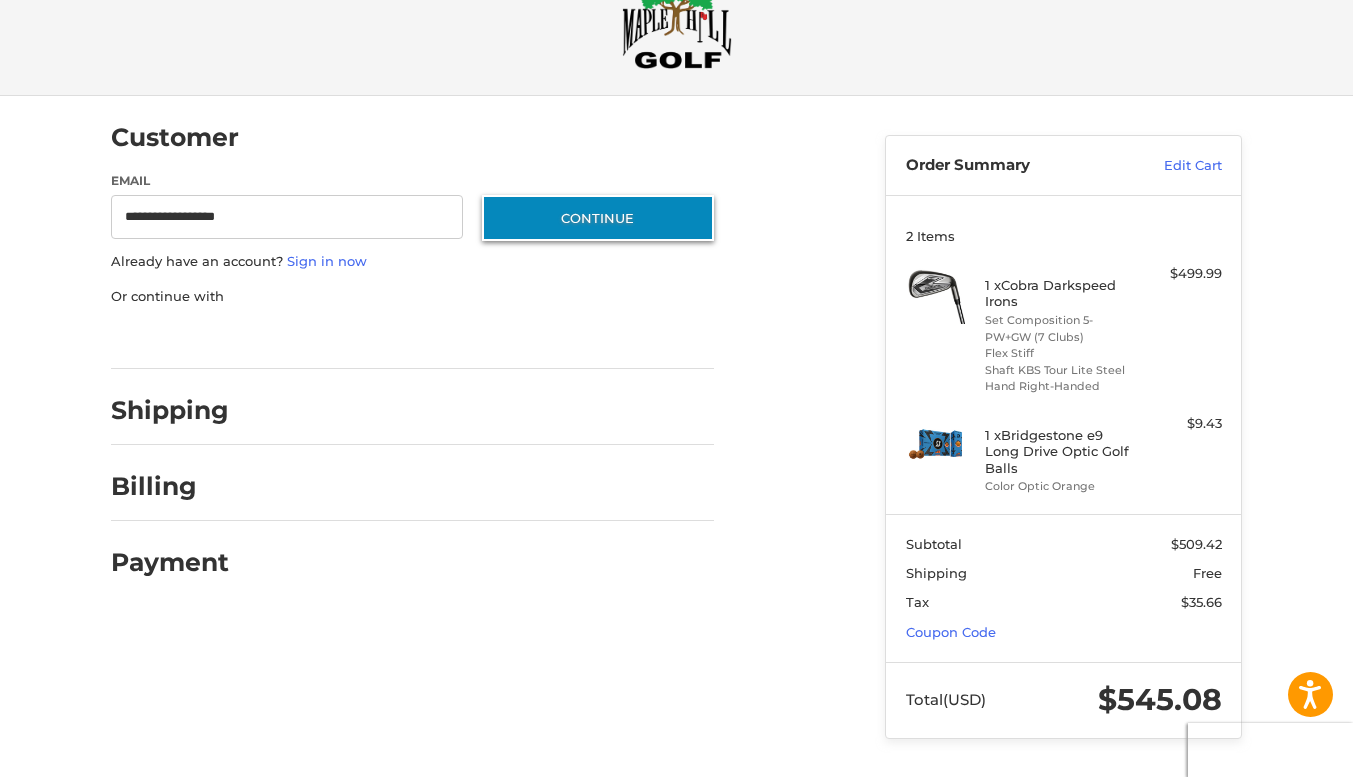 click on "Continue" at bounding box center [598, 218] 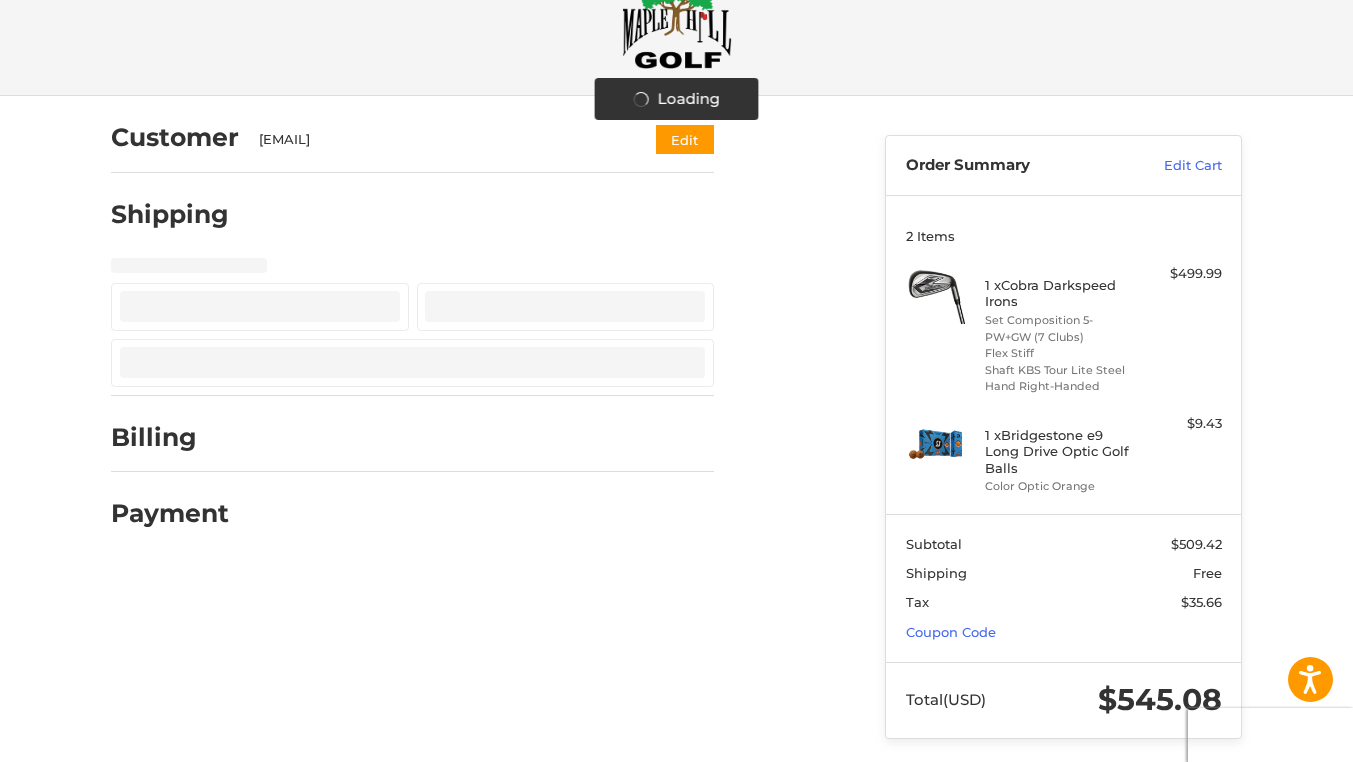 select on "**" 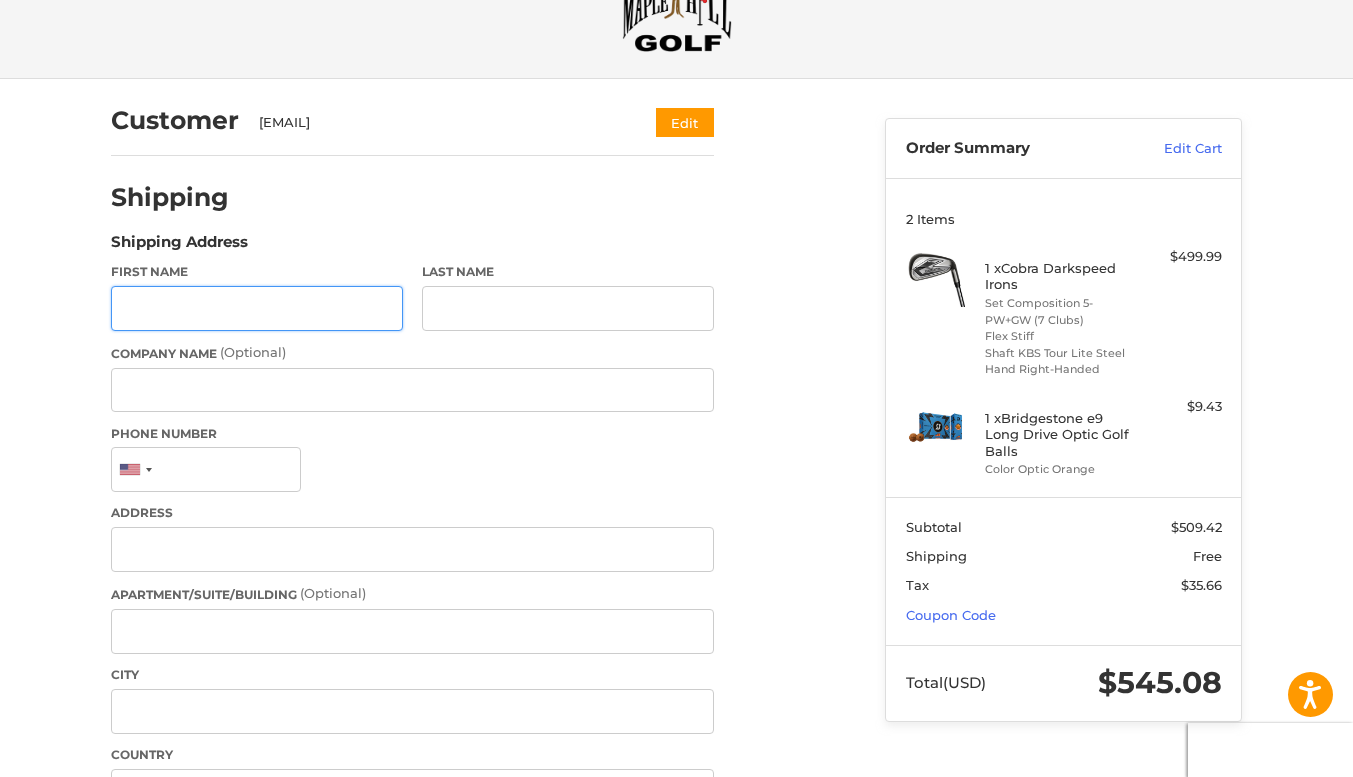 scroll, scrollTop: 81, scrollLeft: 0, axis: vertical 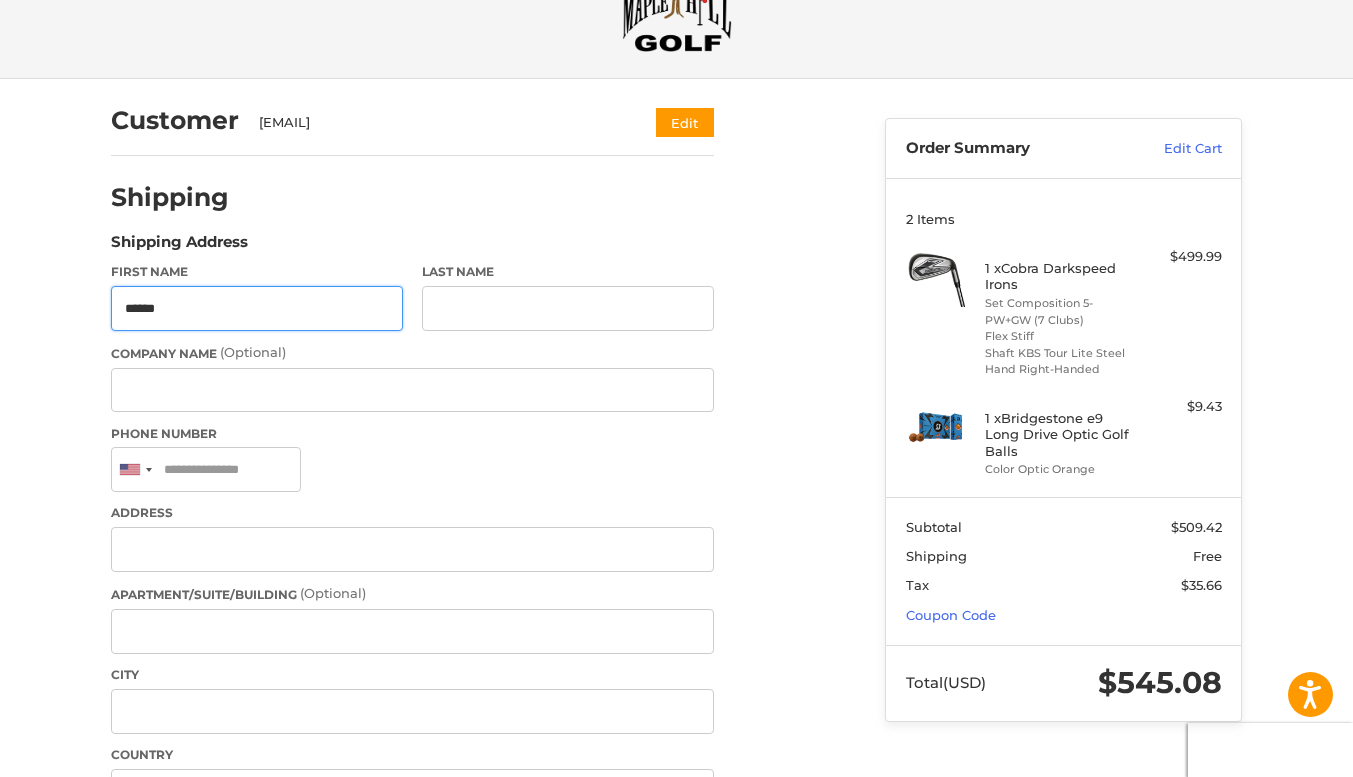 type on "******" 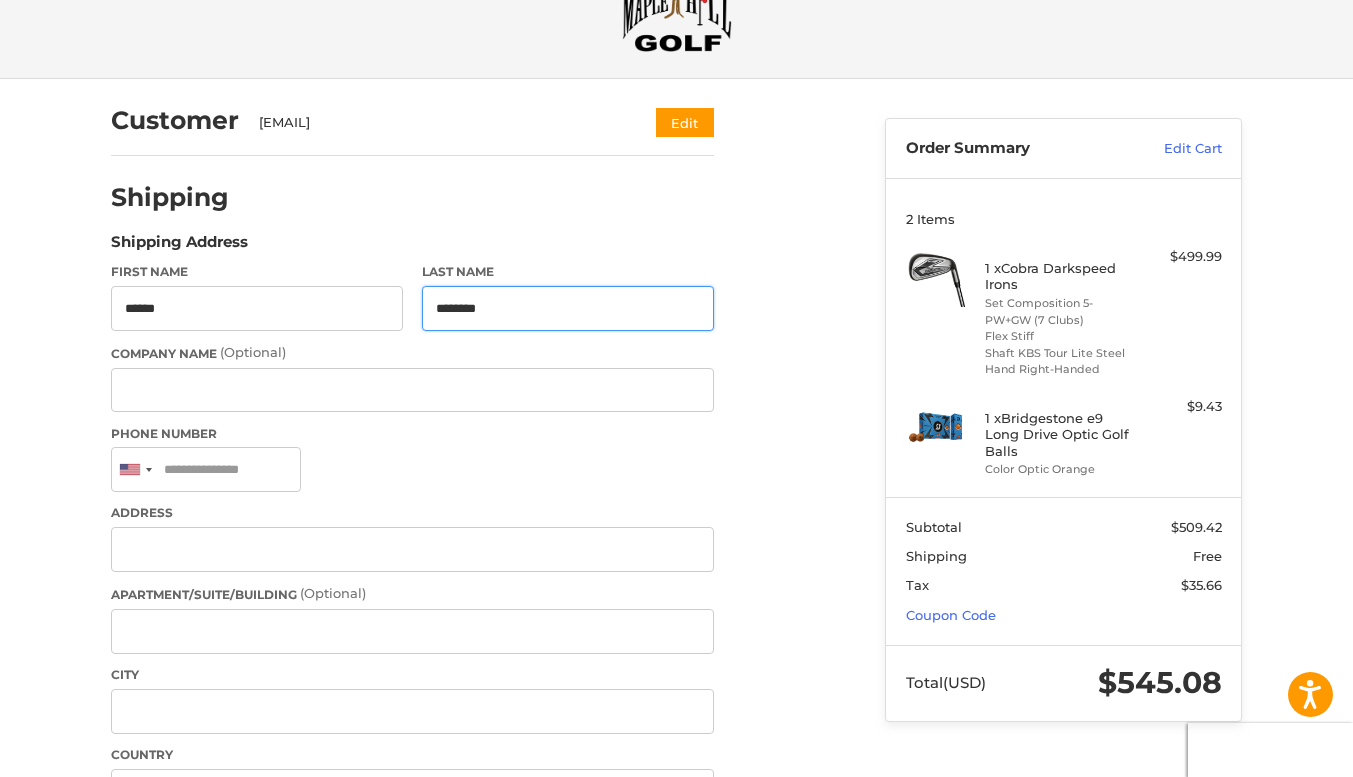 type on "********" 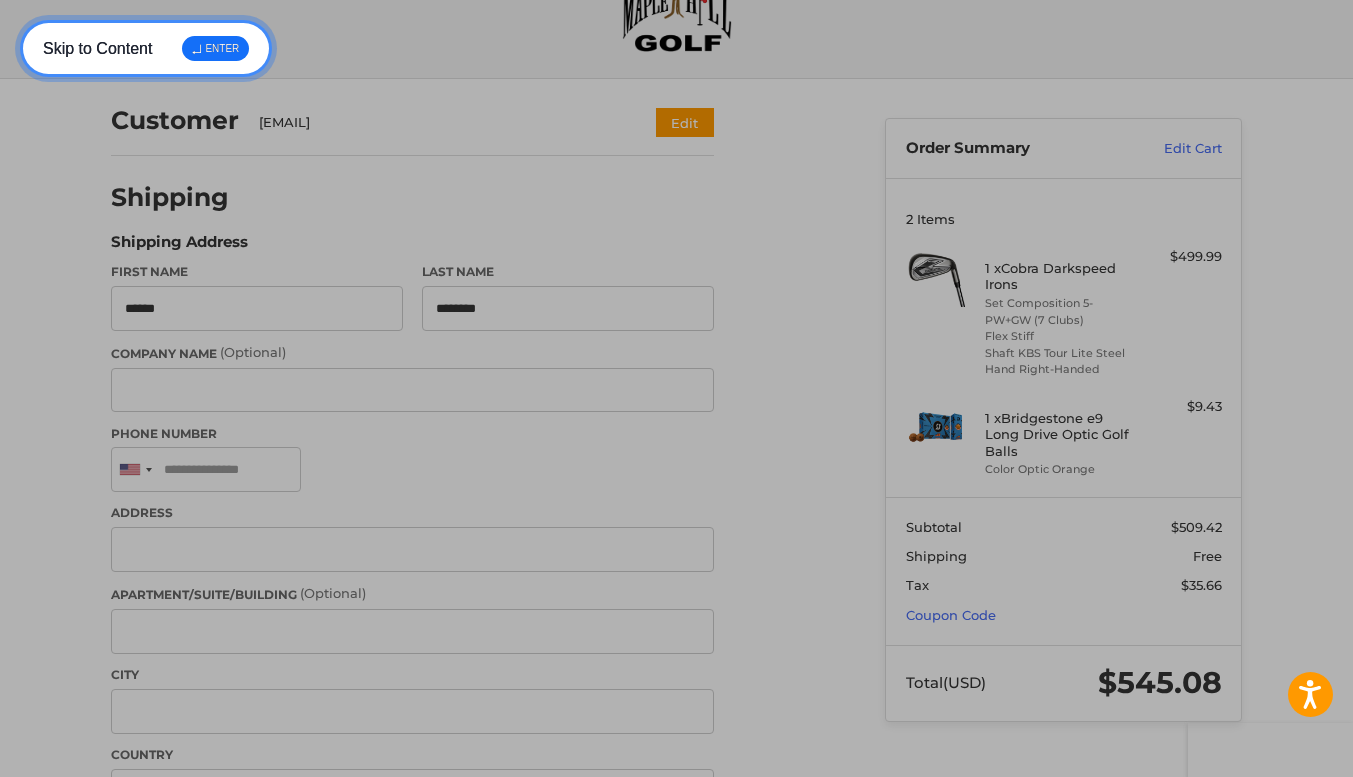 click on "↵ ENTER" at bounding box center (215, 48) 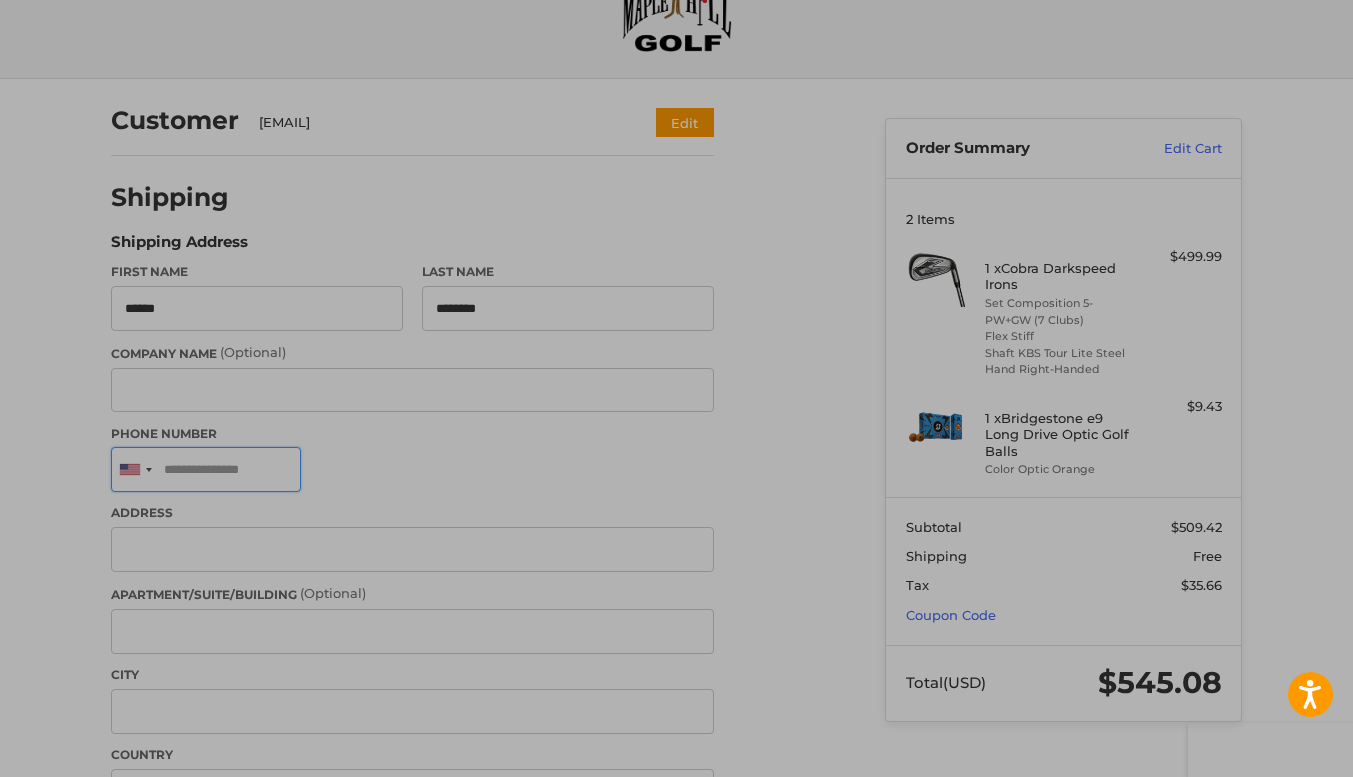 click on "Phone Number" at bounding box center [206, 469] 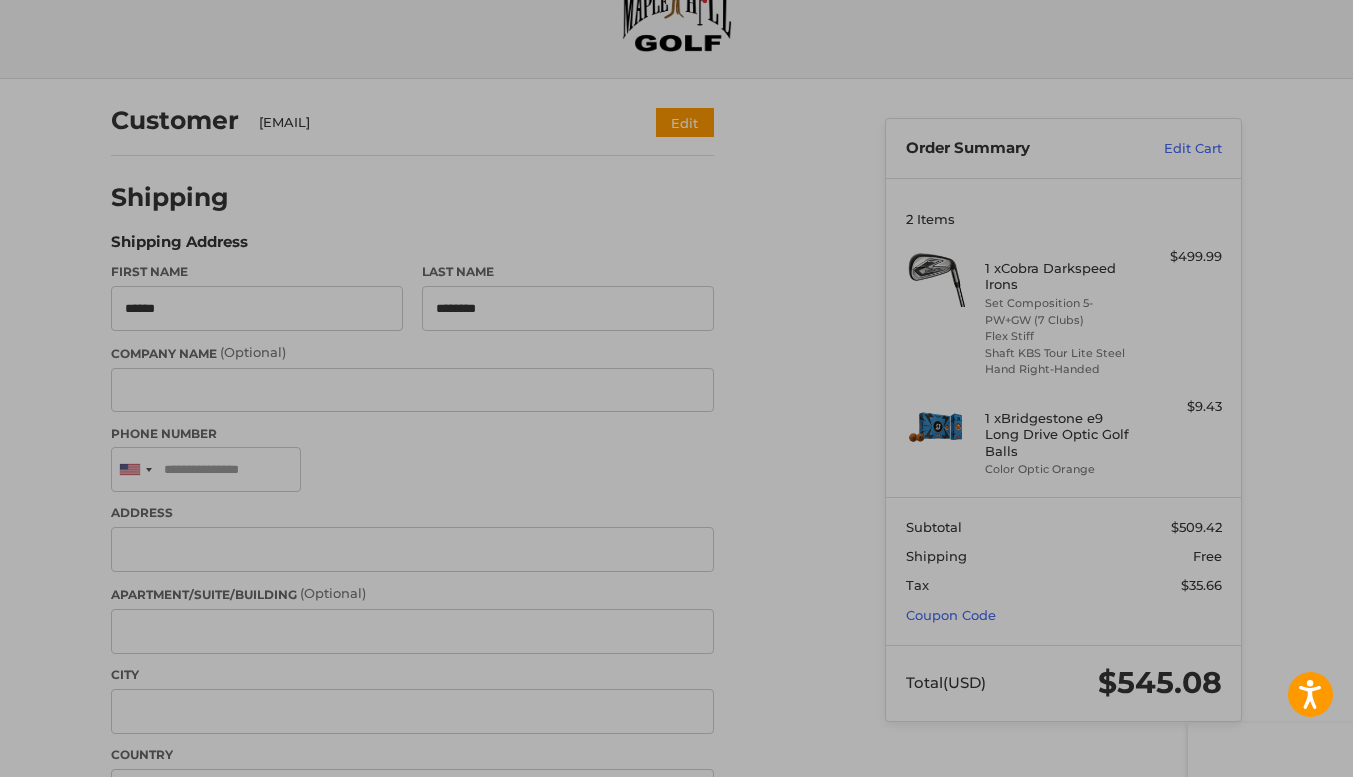 click on "Checkout" at bounding box center (677, -2) 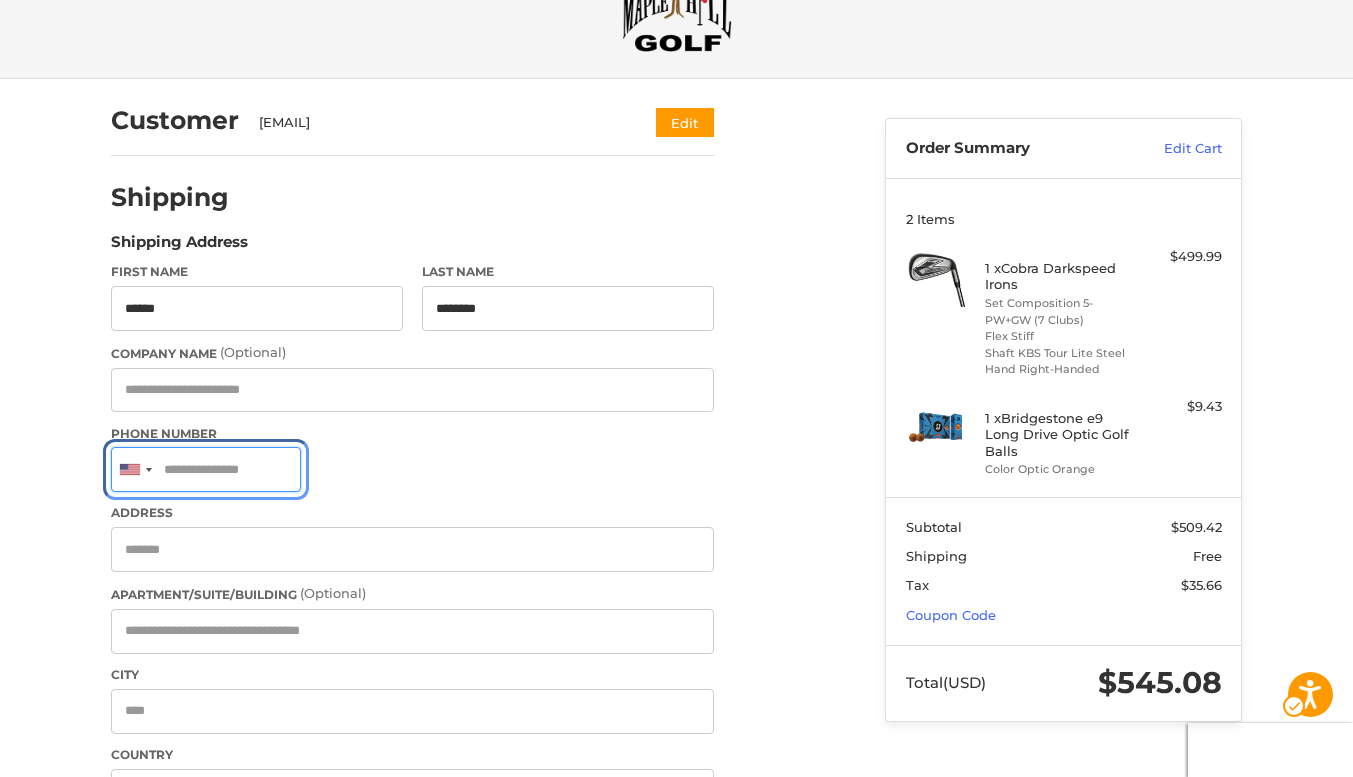 click on "Phone Number" at bounding box center (206, 469) 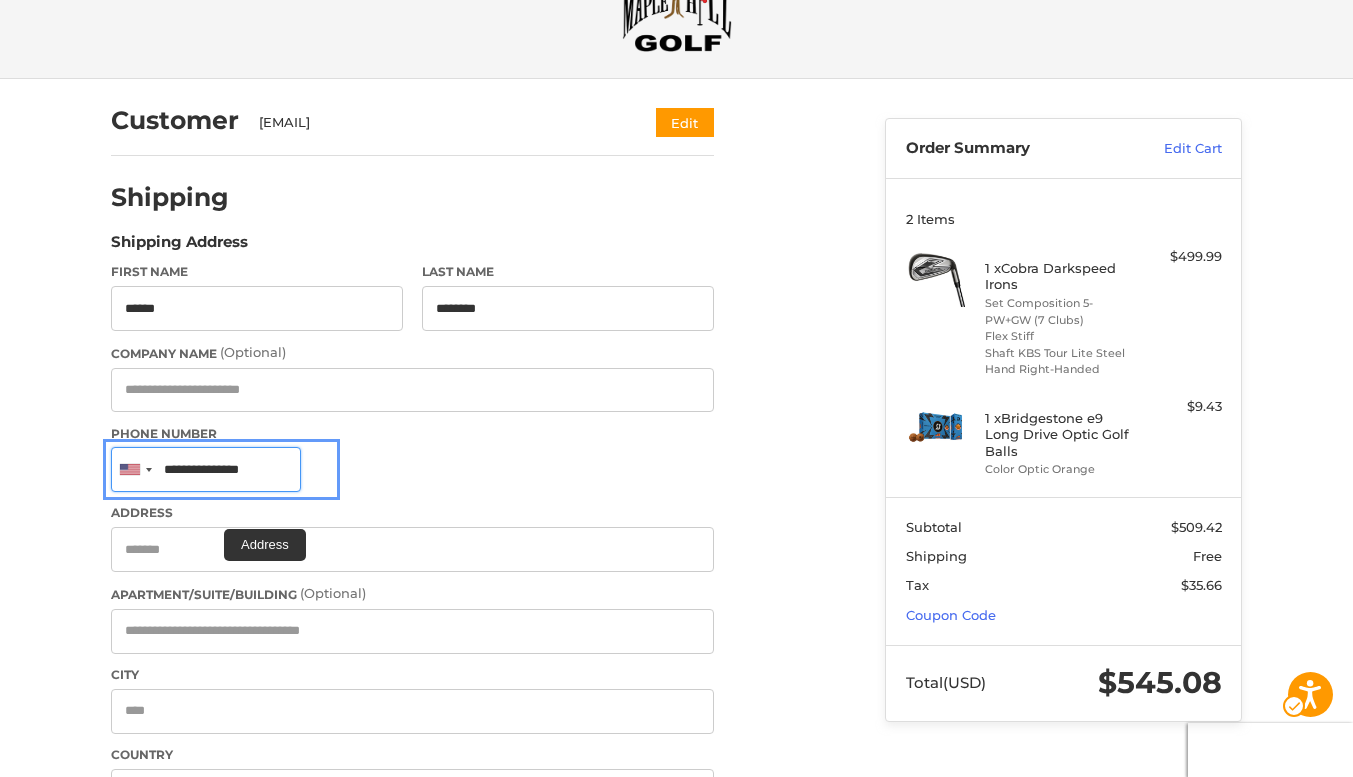 type on "**********" 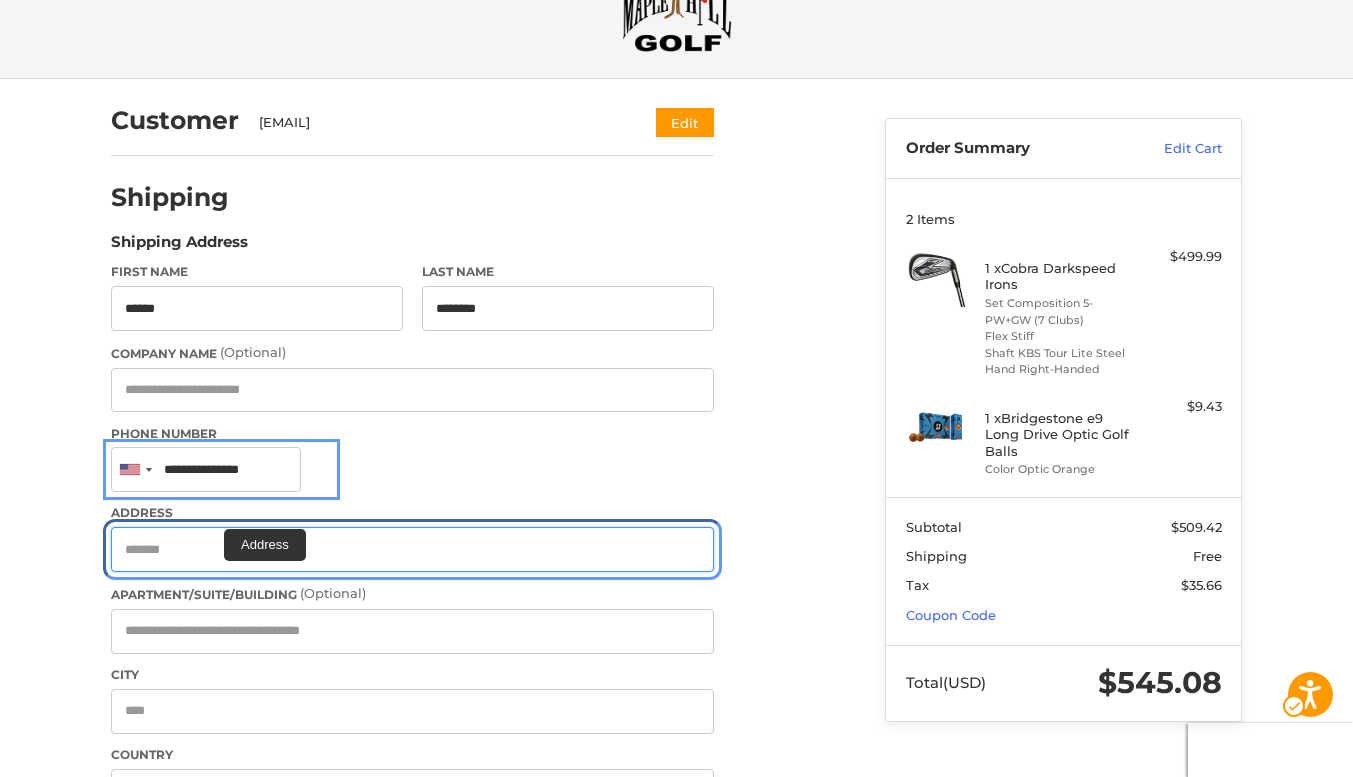 click on "Address" at bounding box center [412, 549] 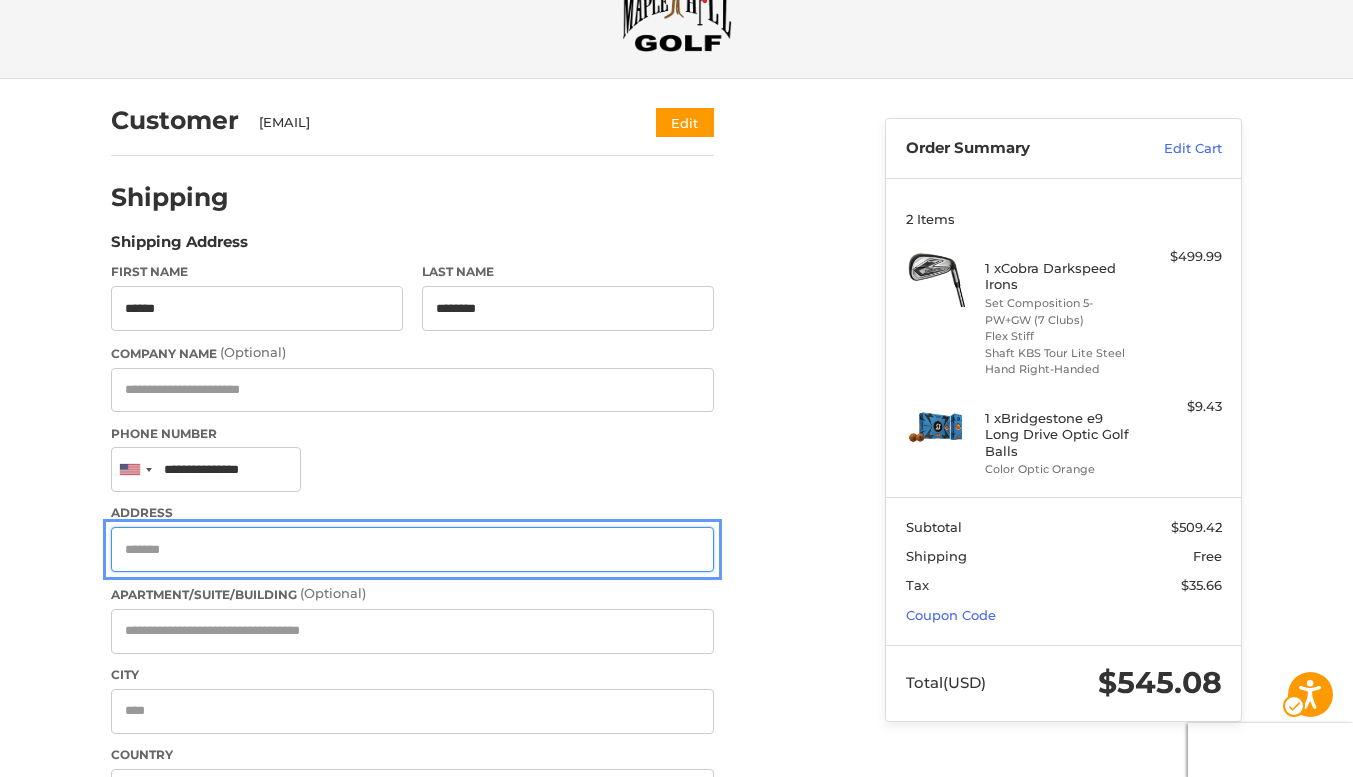 type on "*" 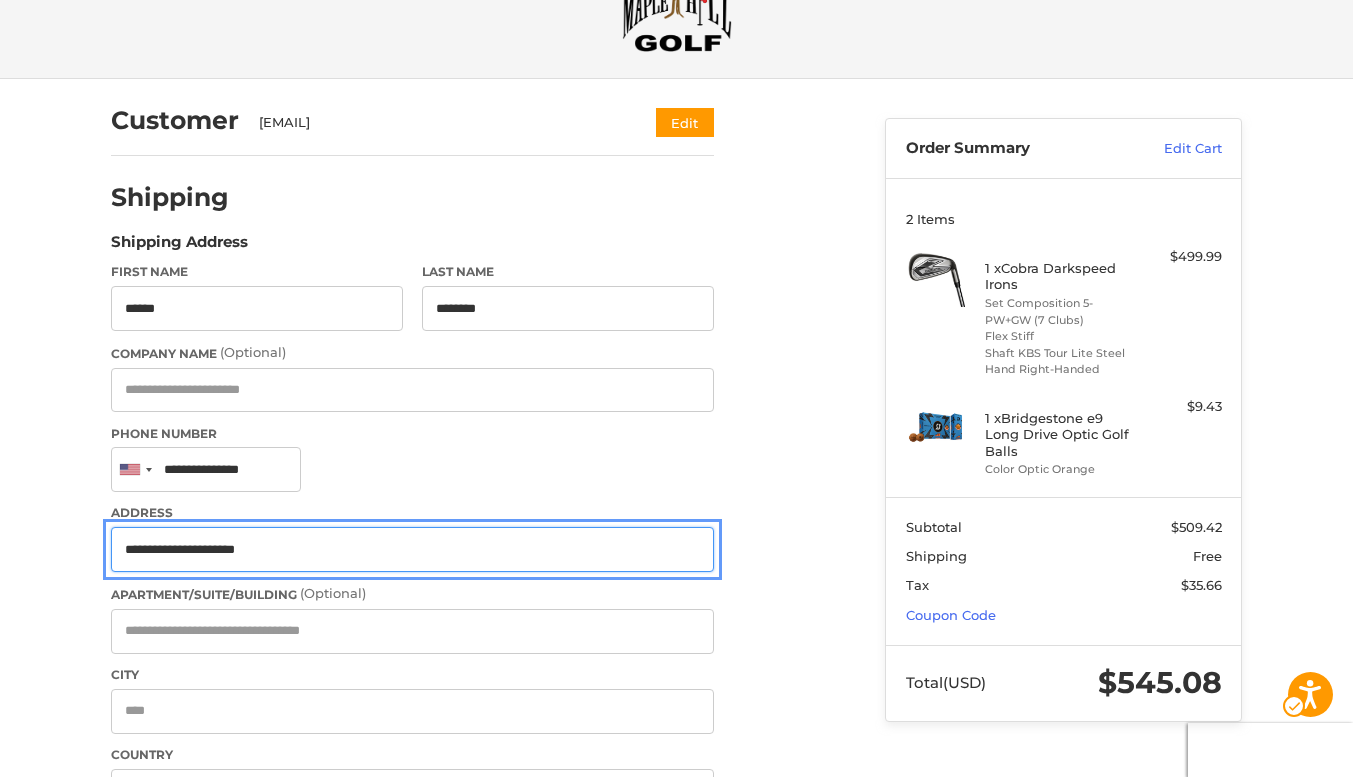 type on "**********" 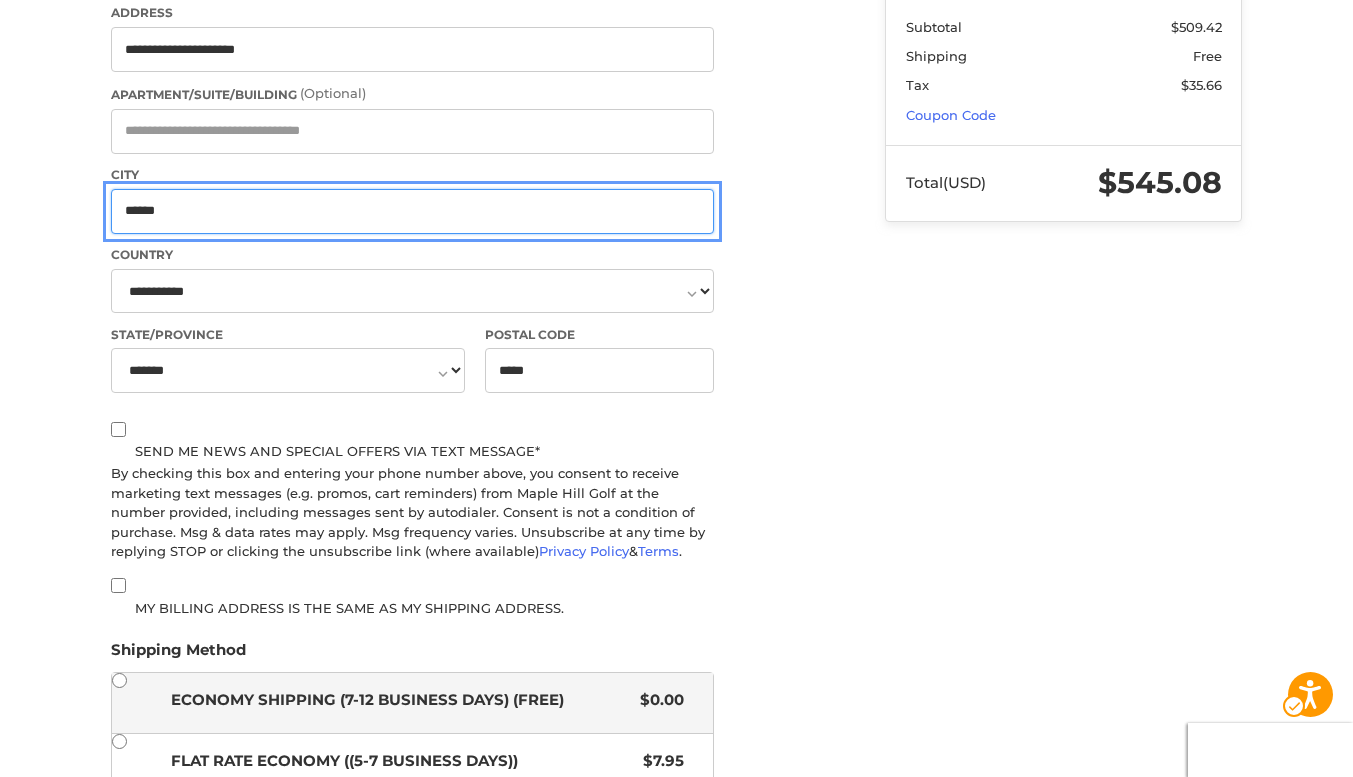 scroll, scrollTop: 781, scrollLeft: 0, axis: vertical 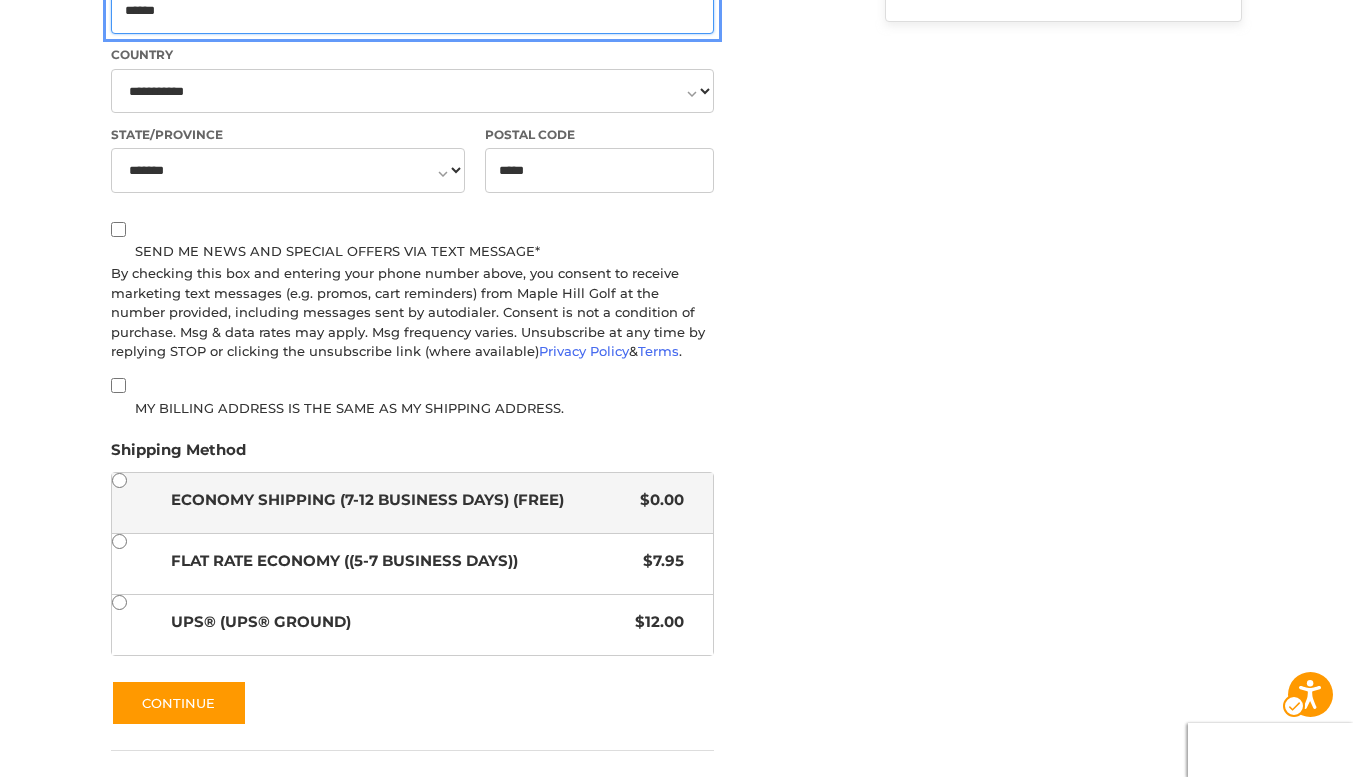 type on "******" 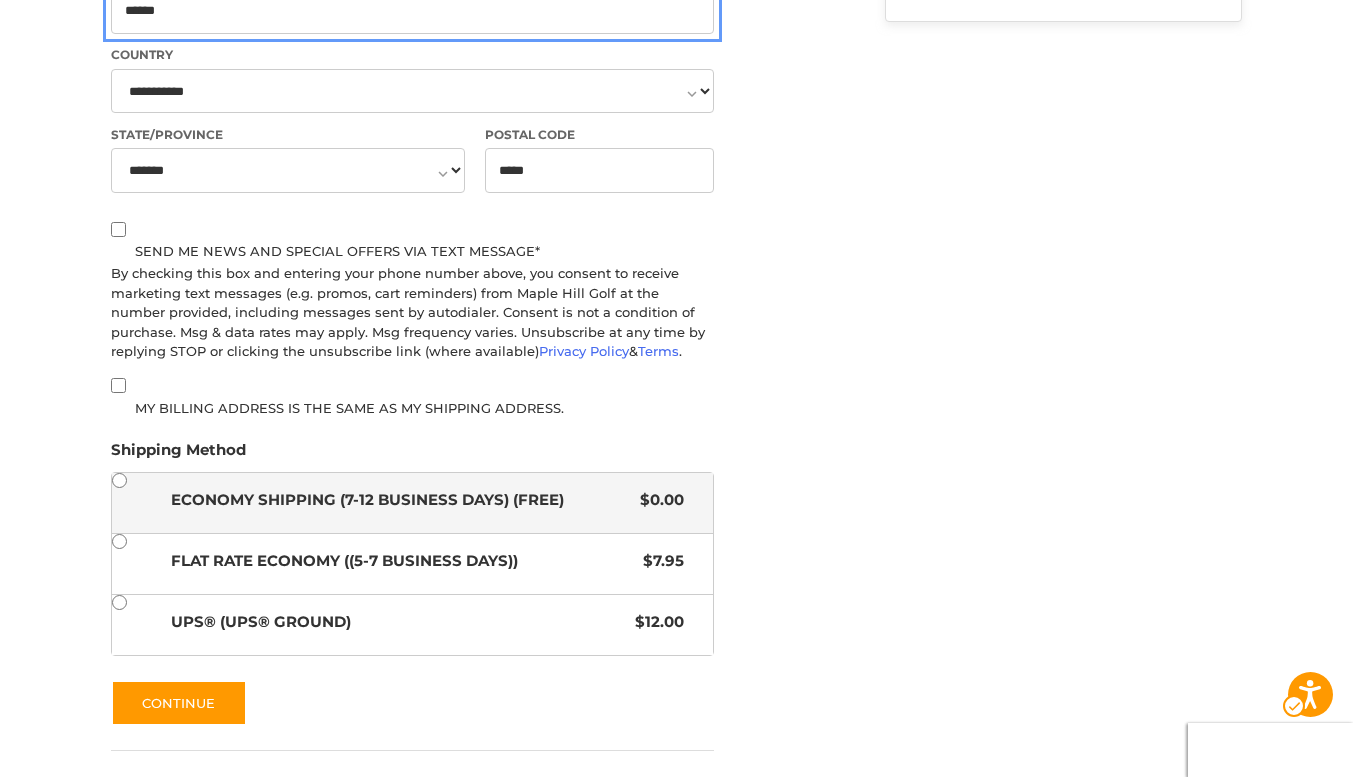 click on "Shipping Method" at bounding box center (178, 455) 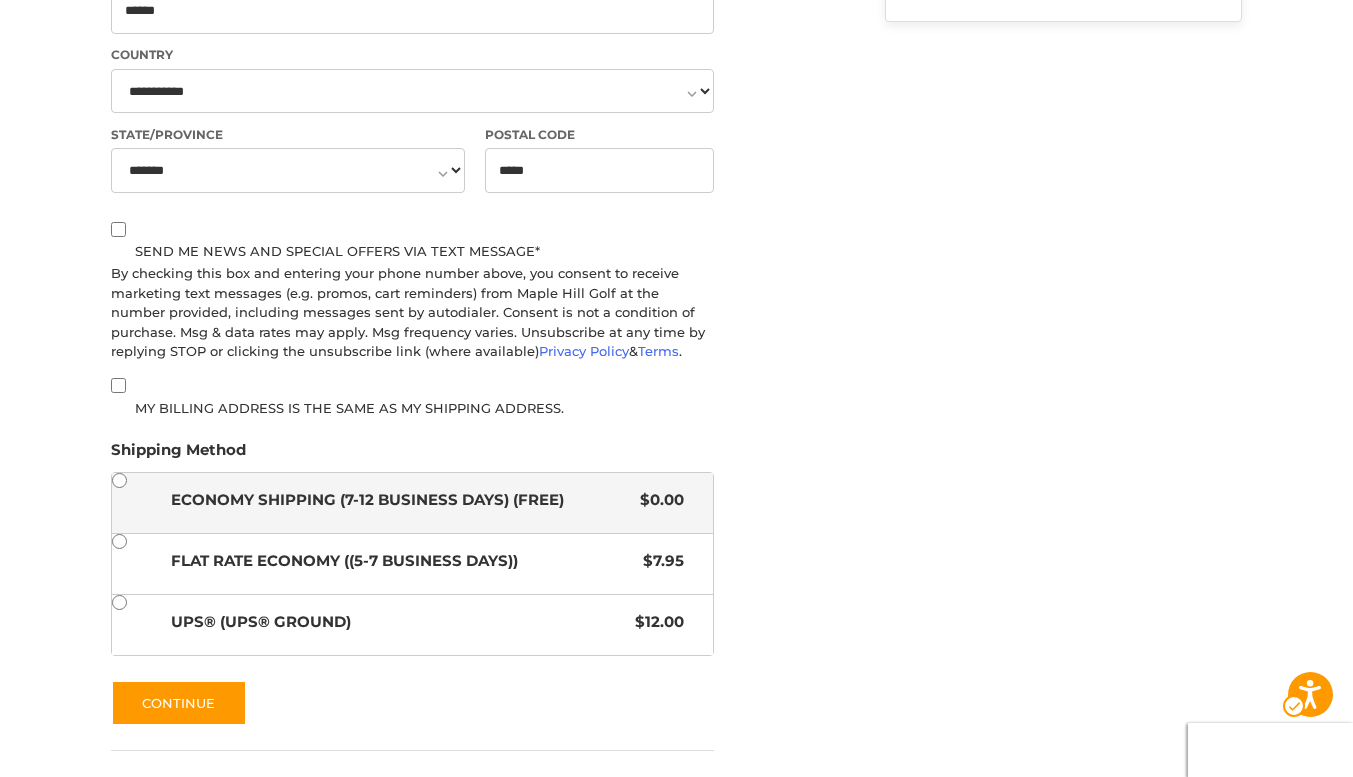 click on "Economy Shipping (7-12 Business Days) (Free) Original Price $0.00" at bounding box center (412, 503) 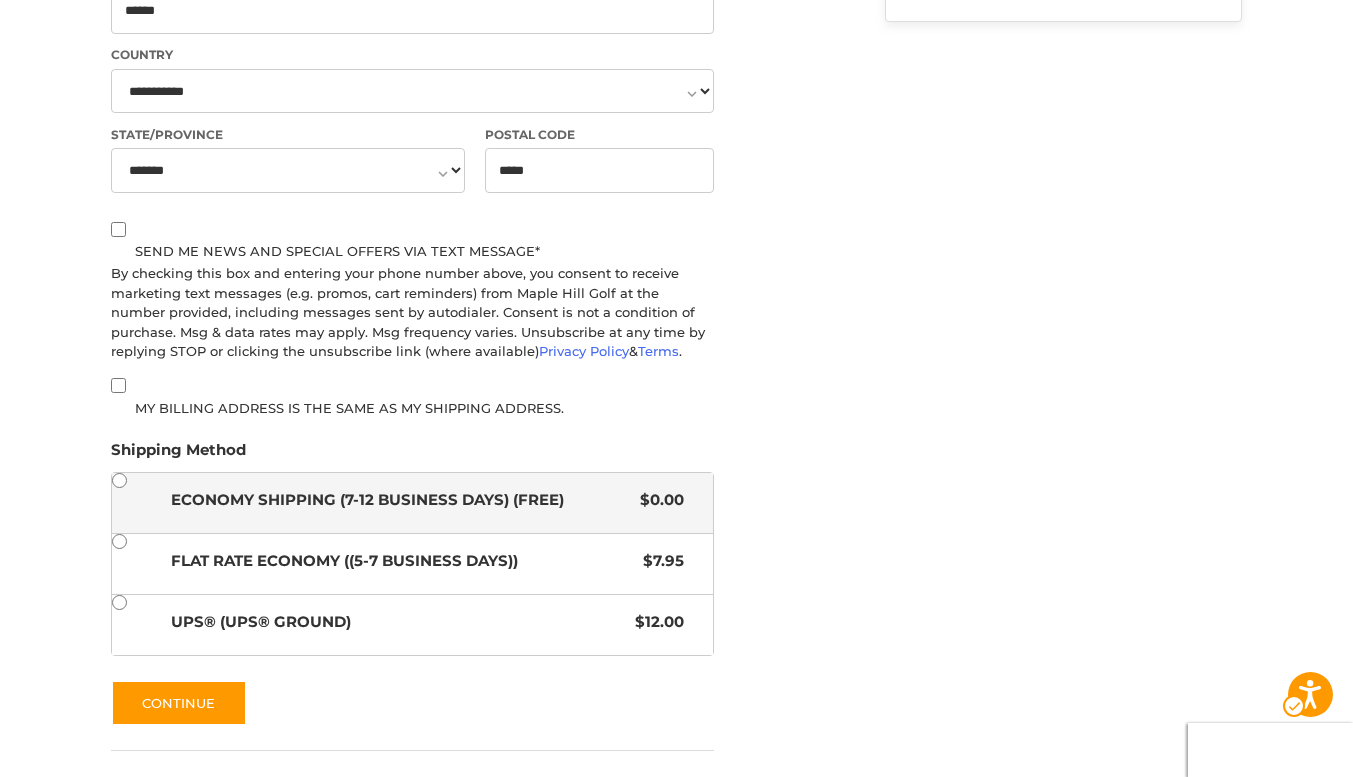 click on "Economy Shipping (7-12 Business Days) (Free) Original Price $0.00" at bounding box center (412, 503) 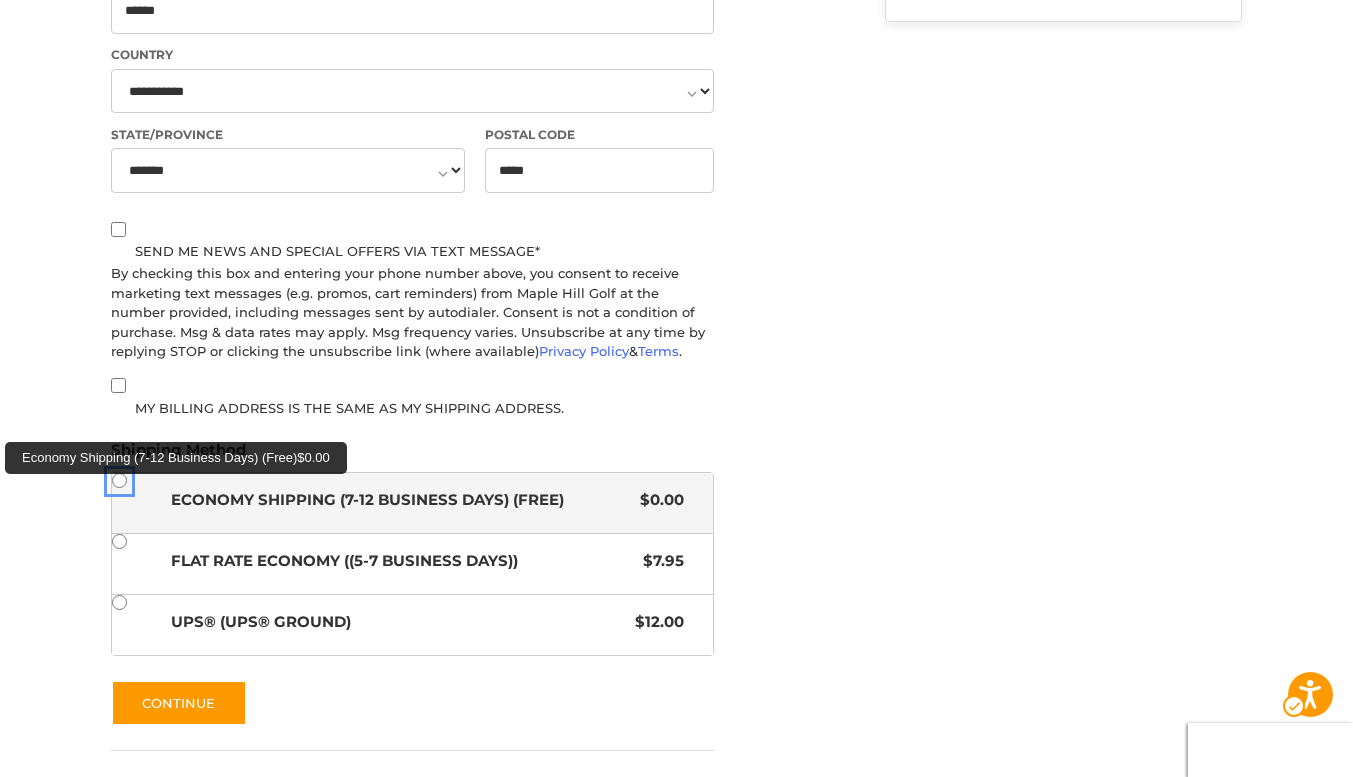 click on "Economy Shipping (7-12 Business Days) (Free)" at bounding box center (401, 500) 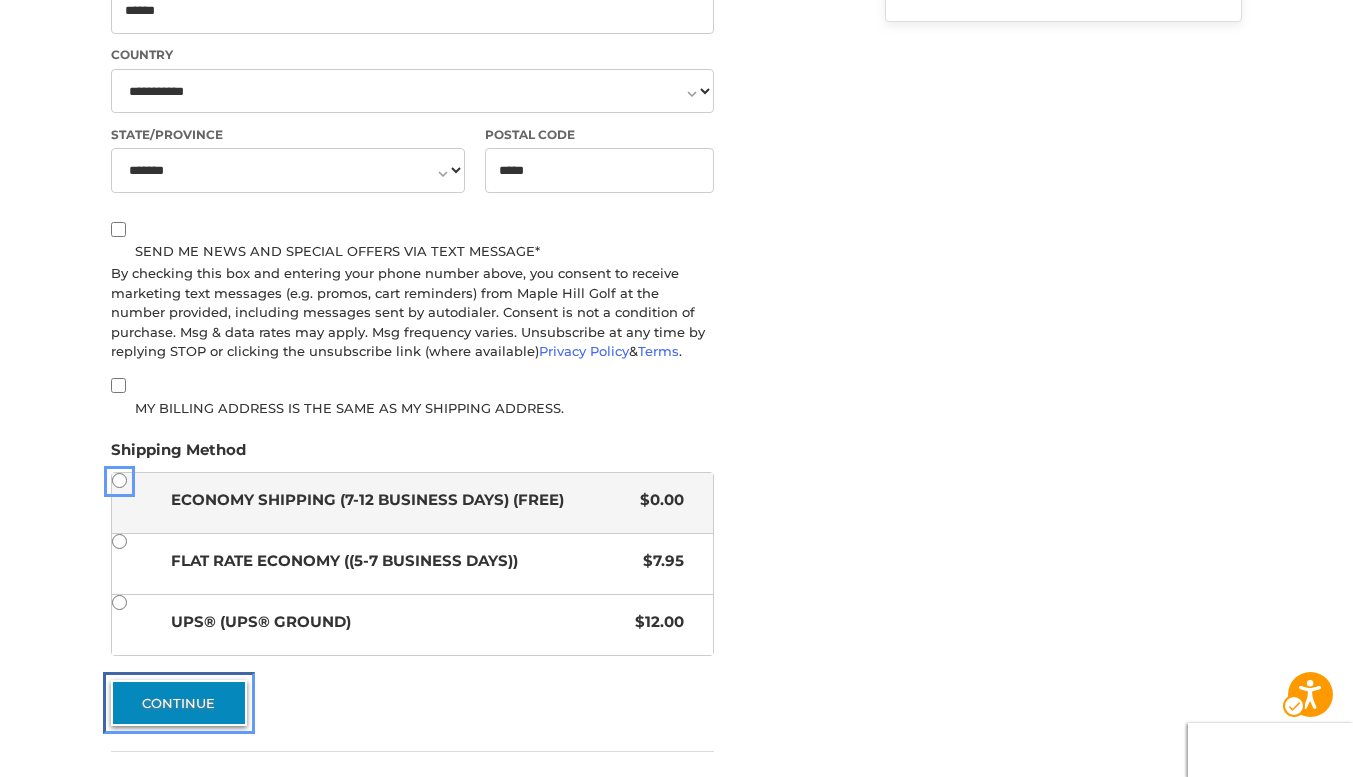 click on "Continue" at bounding box center [179, 703] 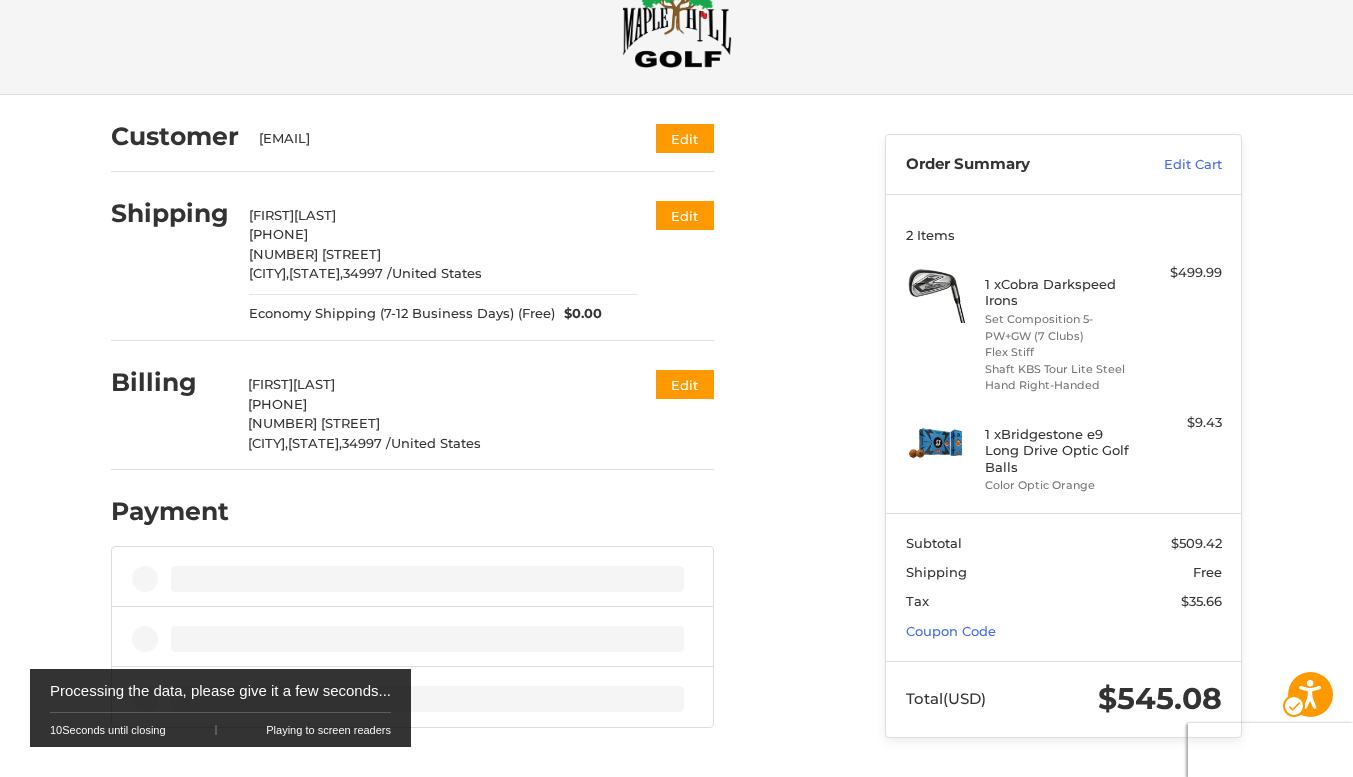scroll, scrollTop: 64, scrollLeft: 0, axis: vertical 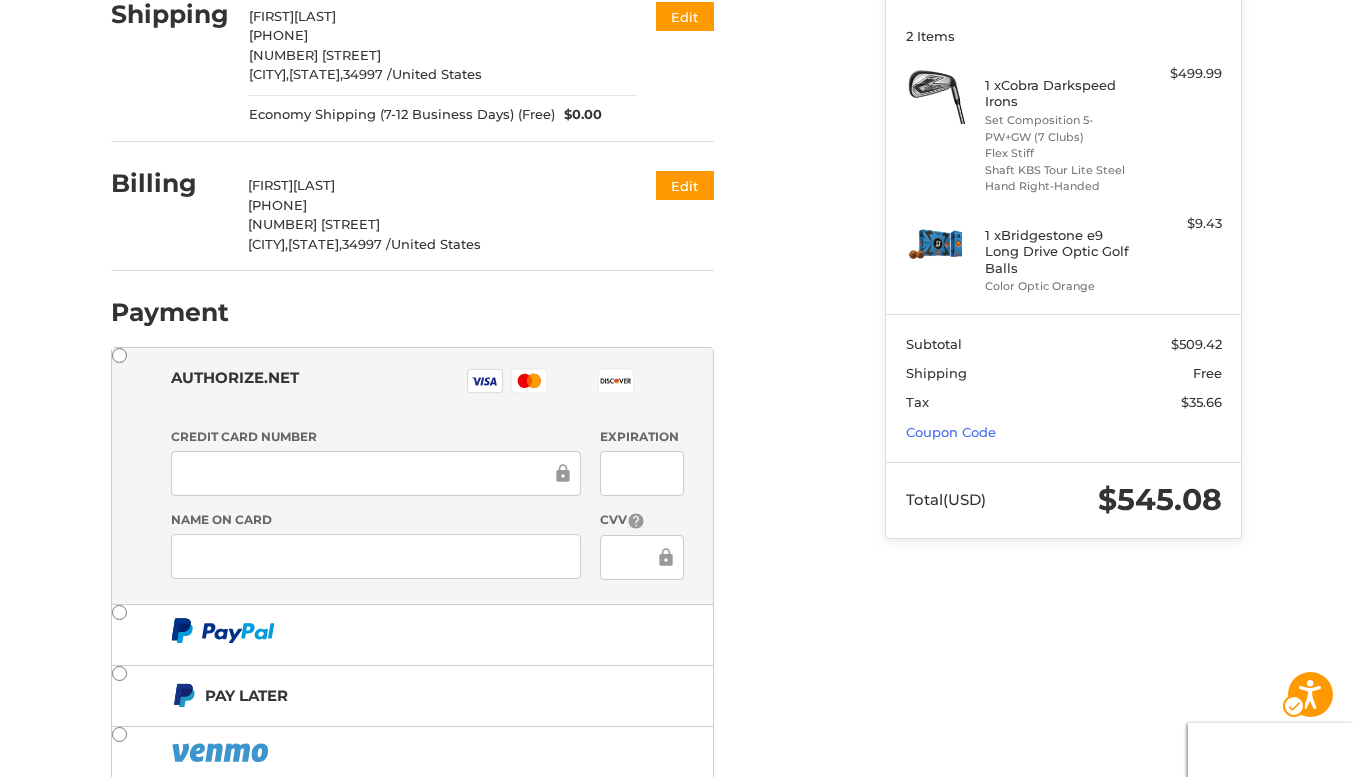 click at bounding box center [936, 244] 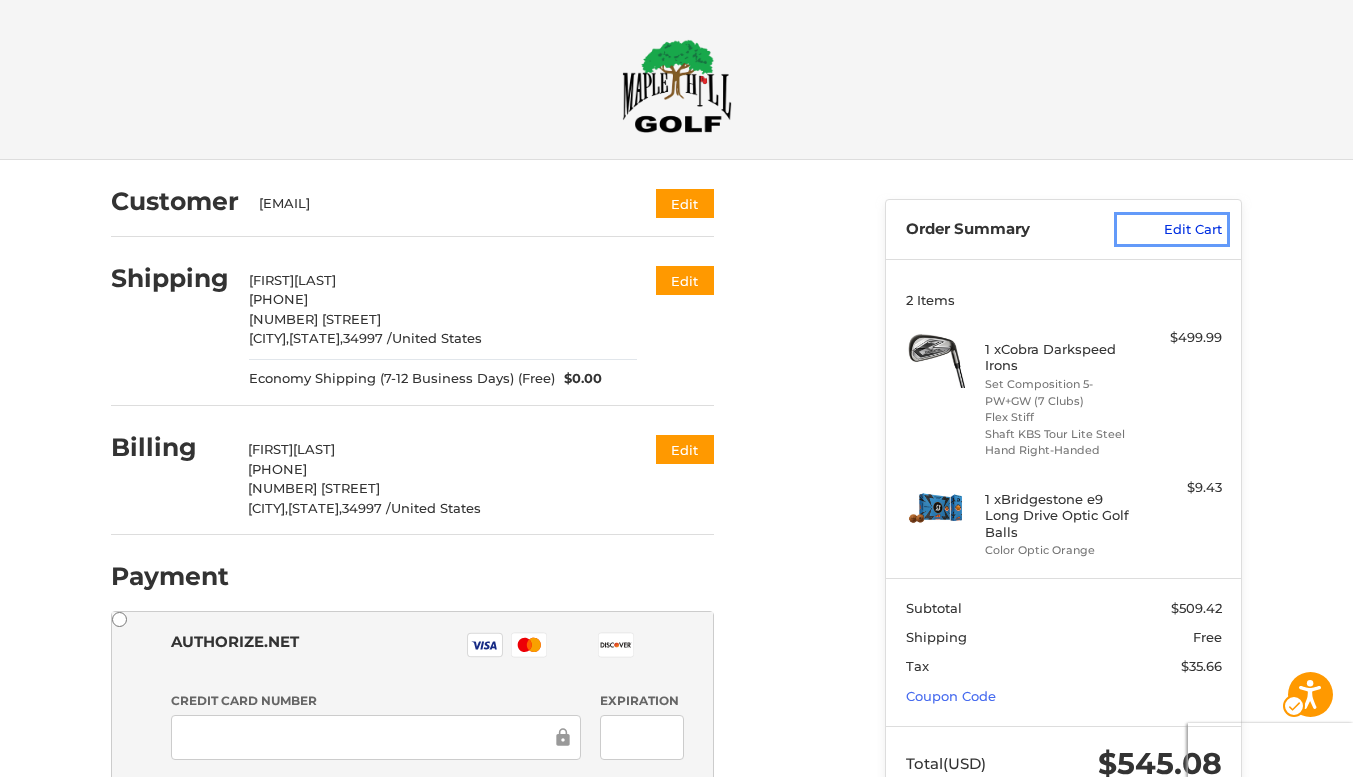 click on "Edit Cart" at bounding box center (1171, 230) 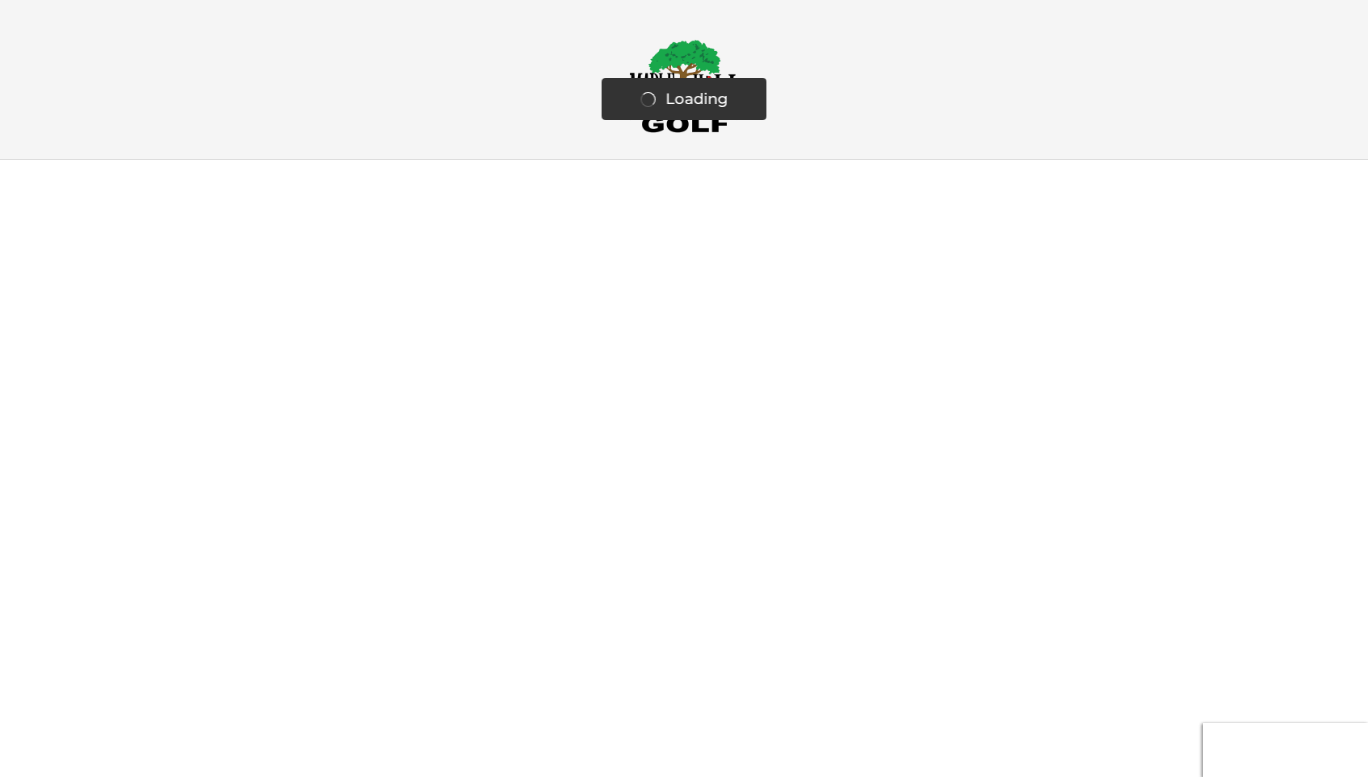 scroll, scrollTop: 0, scrollLeft: 0, axis: both 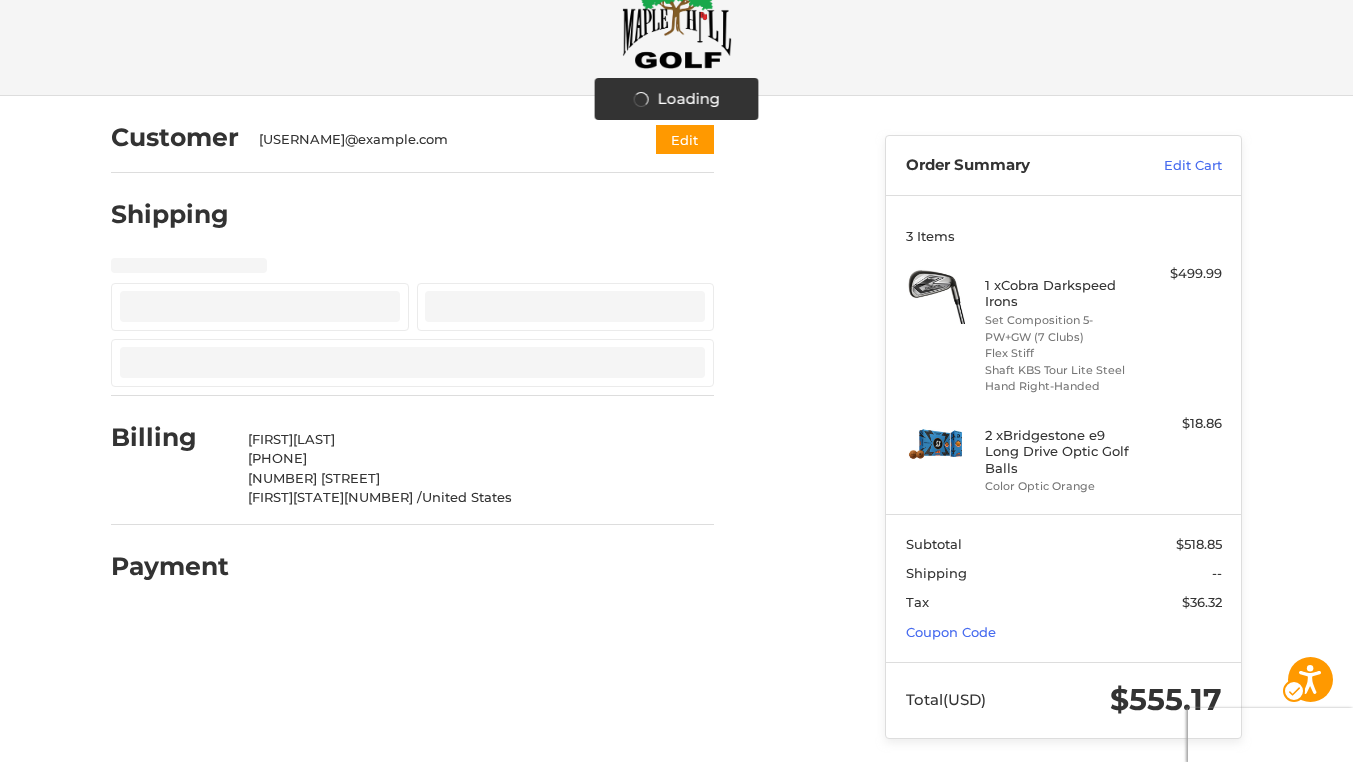 select on "**" 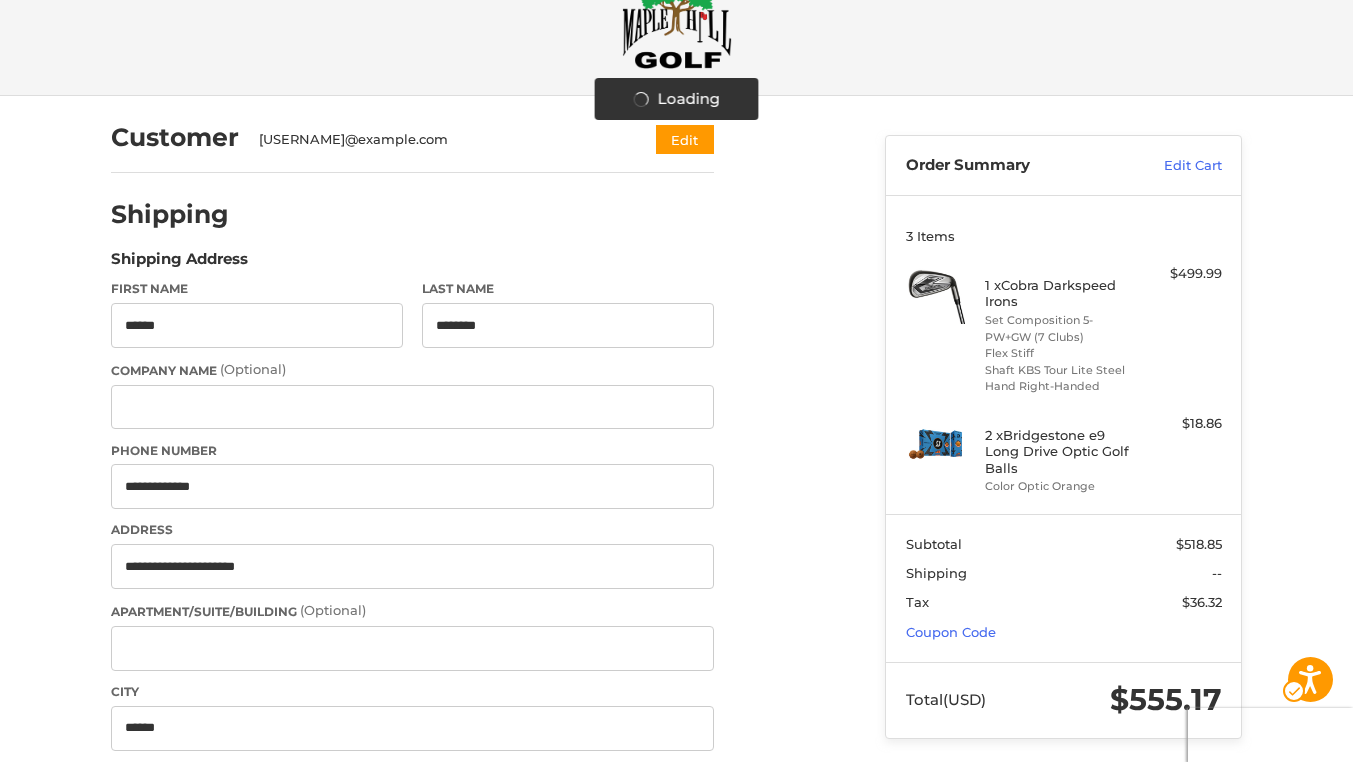 select on "**" 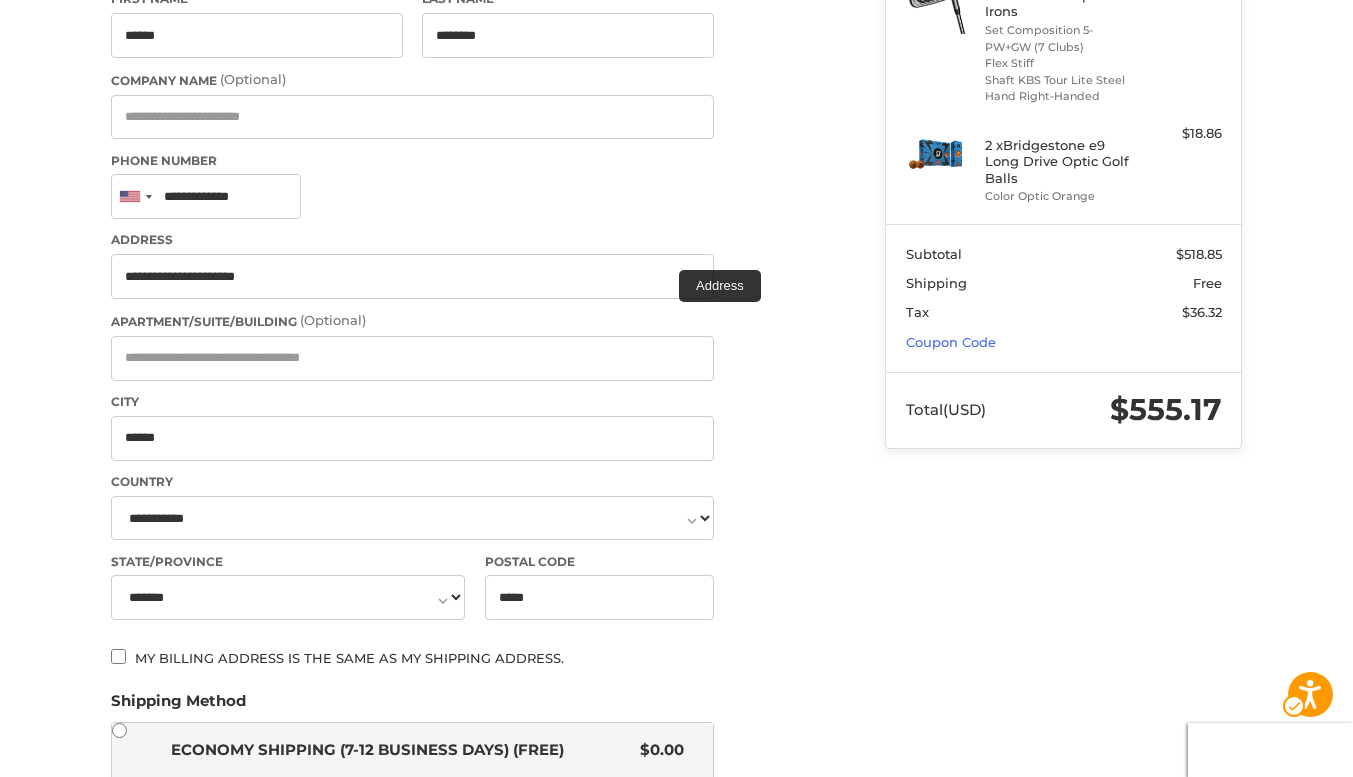 type on "**********" 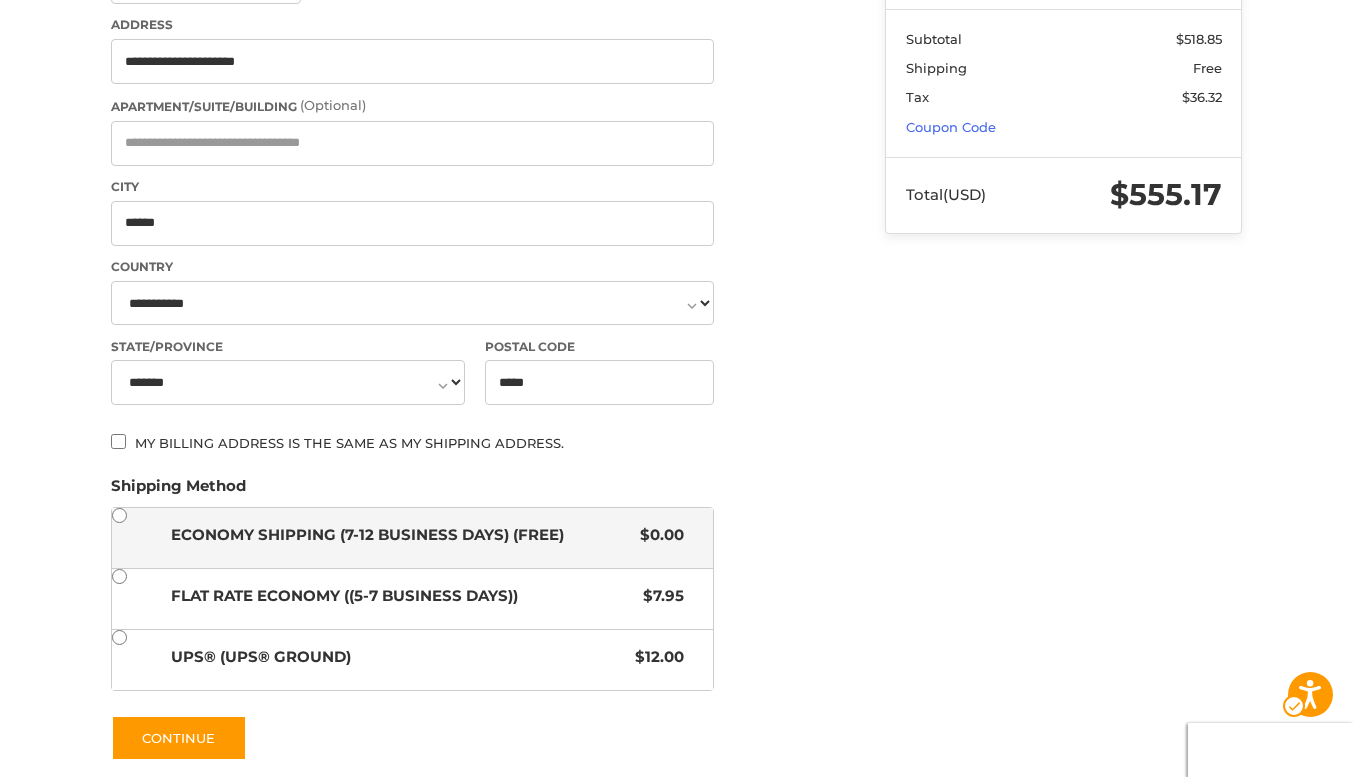 scroll, scrollTop: 804, scrollLeft: 0, axis: vertical 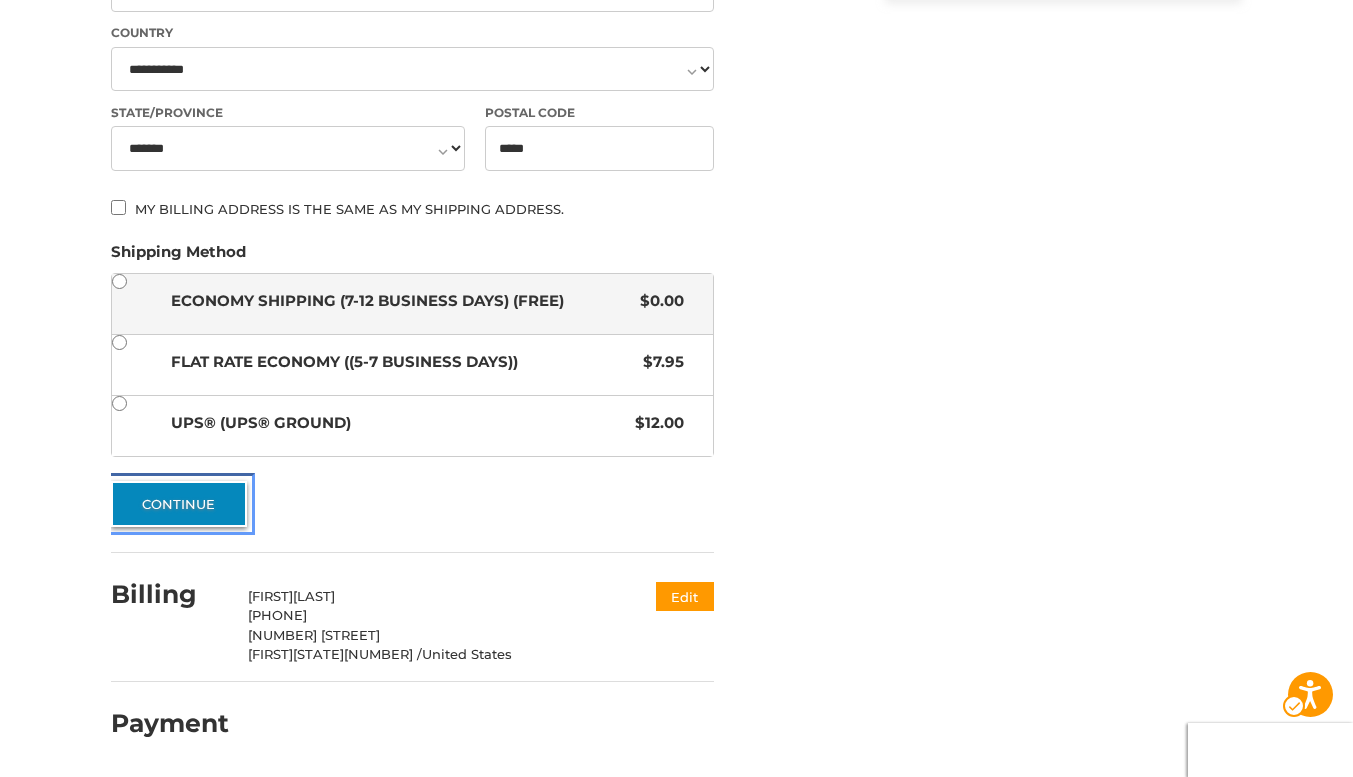 click on "Continue" at bounding box center (179, 504) 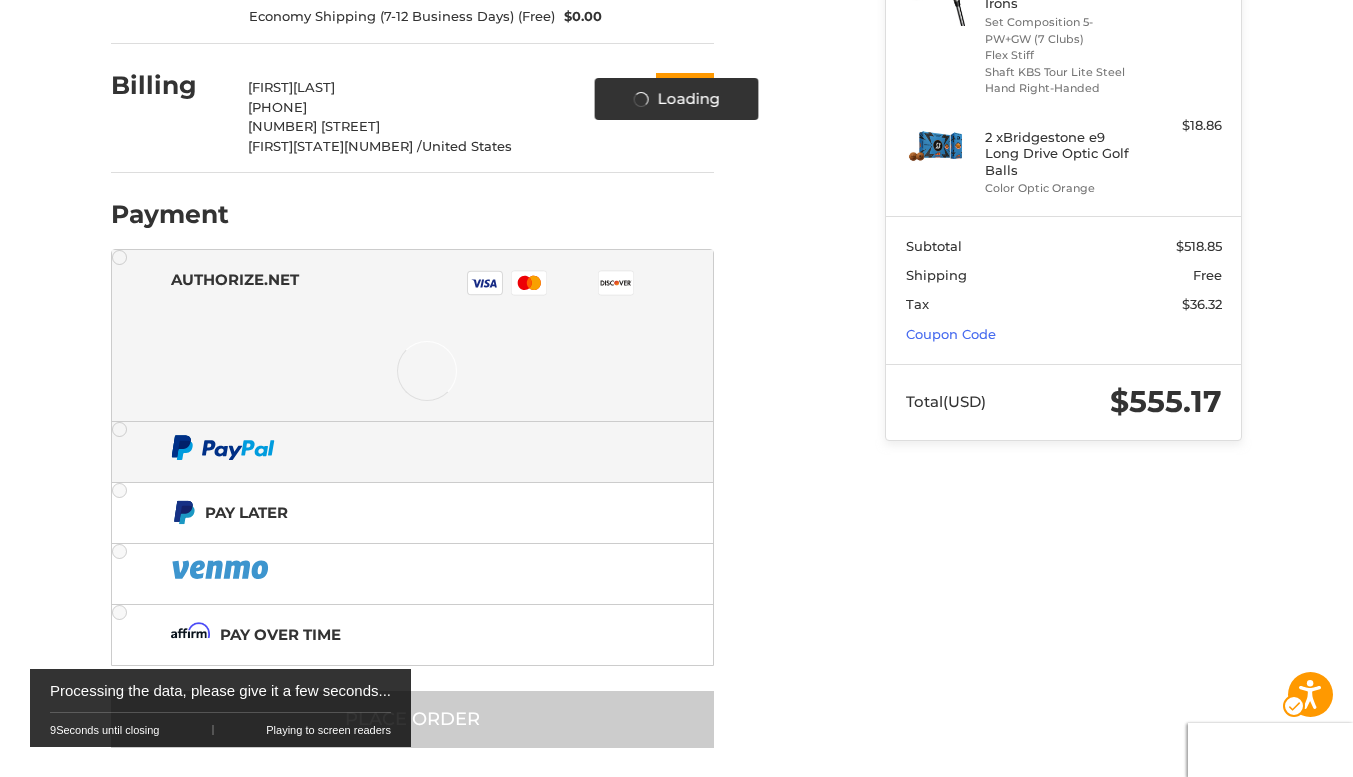scroll, scrollTop: 377, scrollLeft: 0, axis: vertical 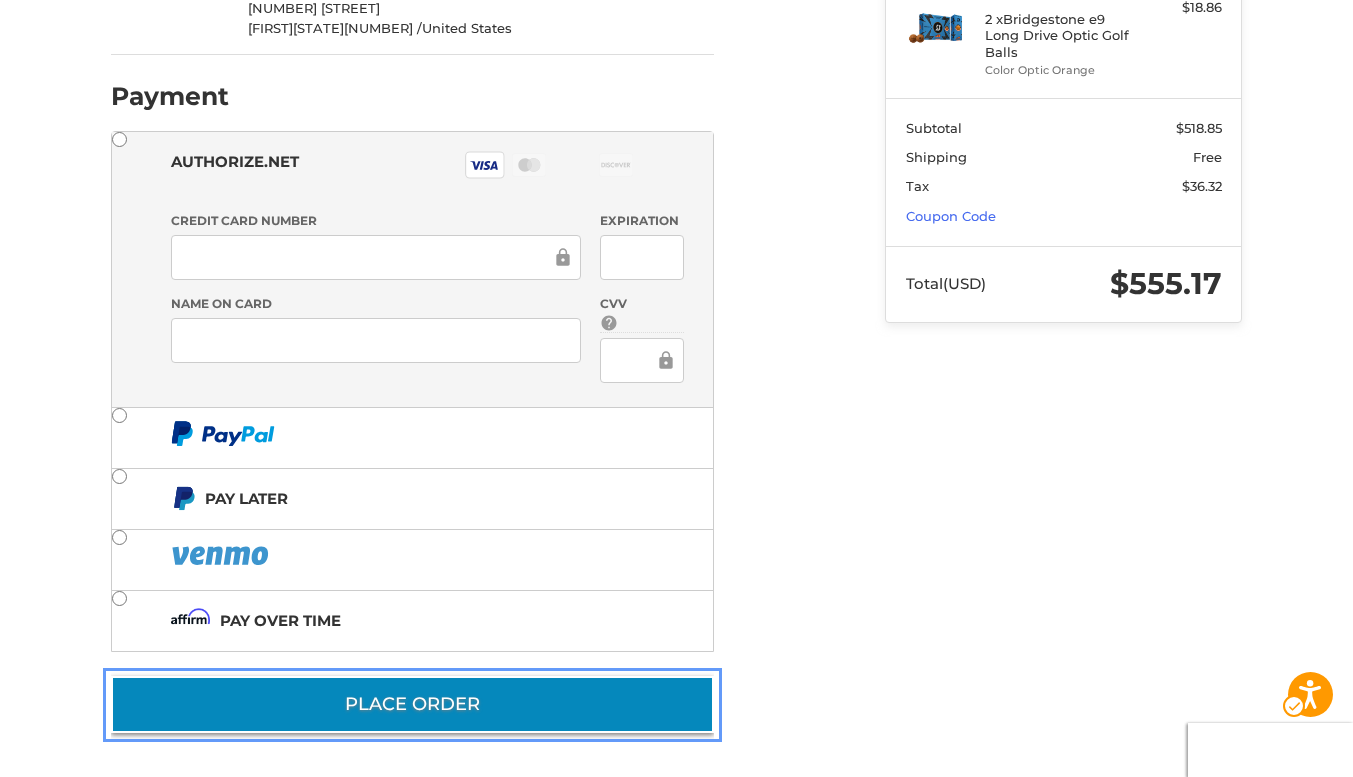 click on "Place Order" at bounding box center (412, 704) 